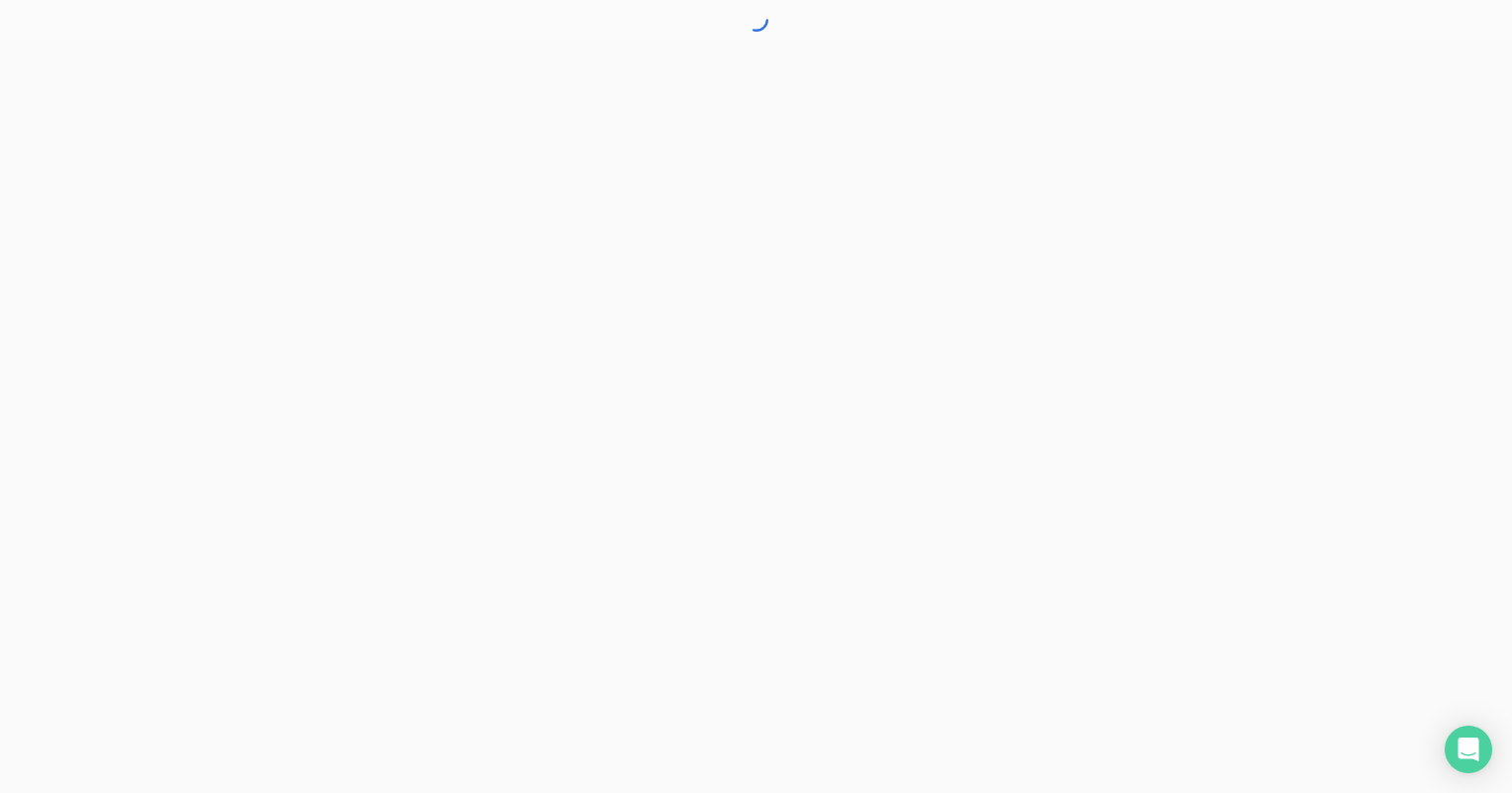 scroll, scrollTop: 0, scrollLeft: 0, axis: both 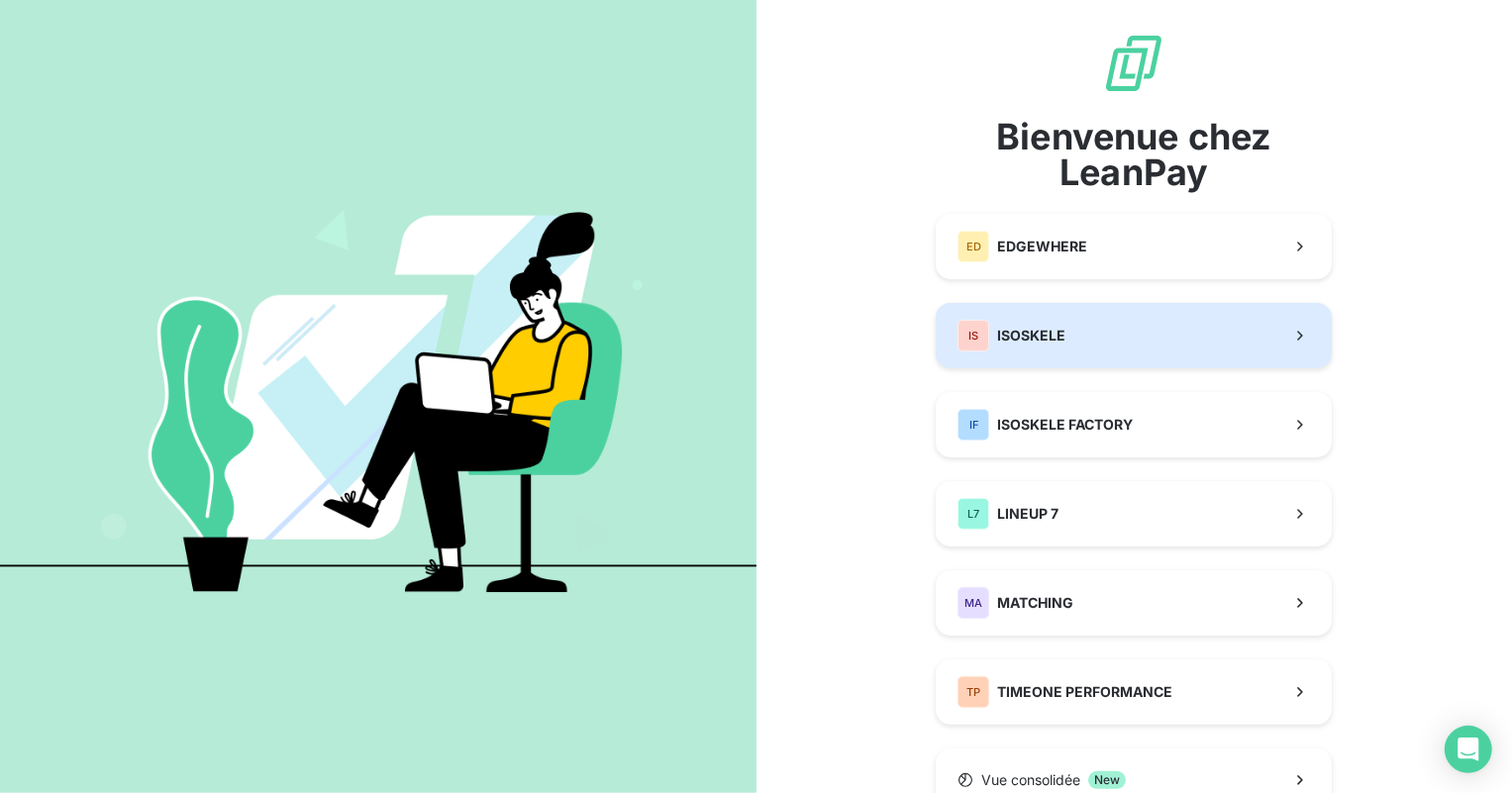 click on "IS ISOSKELE" at bounding box center (1011, 336) 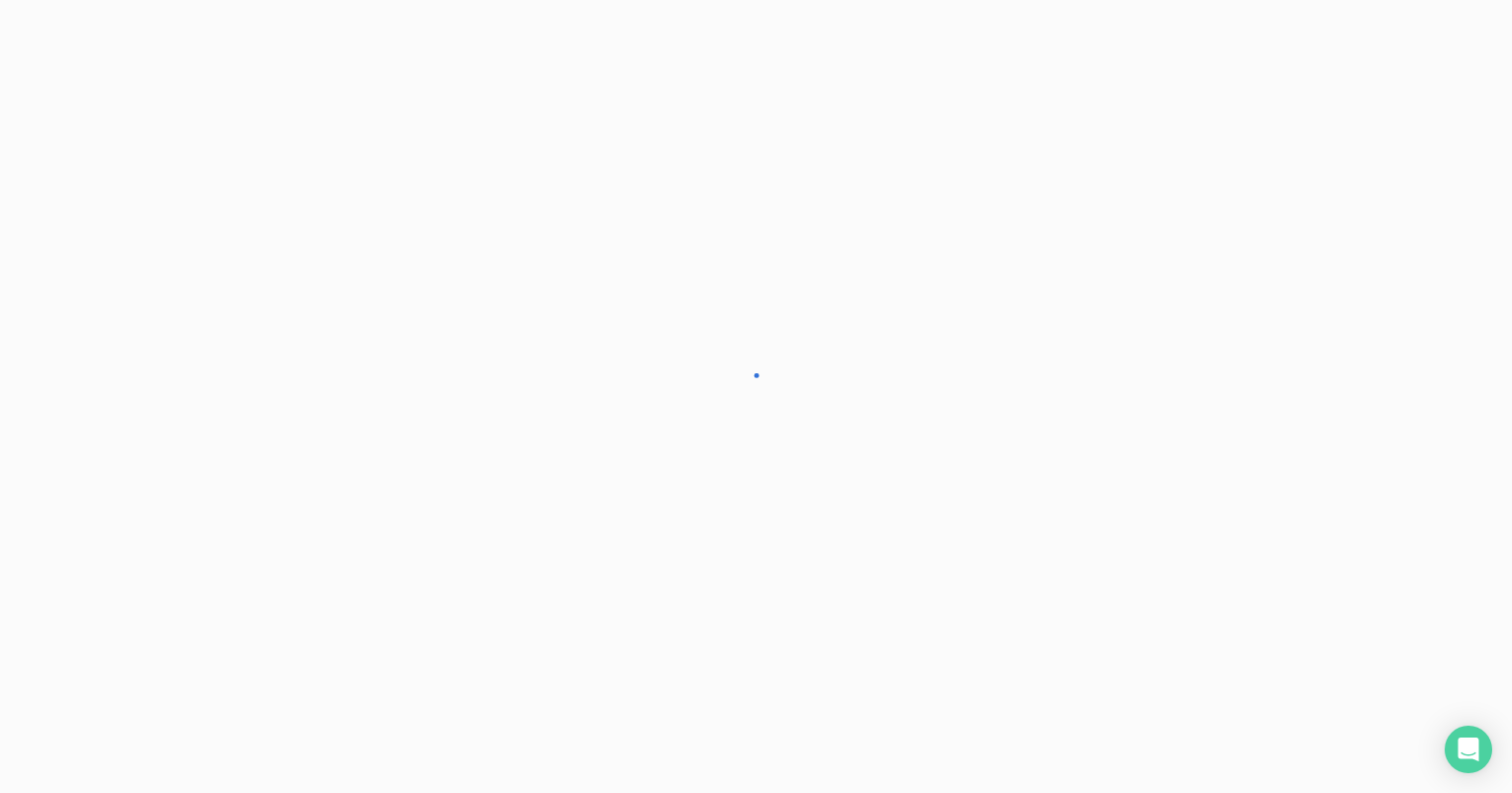 scroll, scrollTop: 0, scrollLeft: 0, axis: both 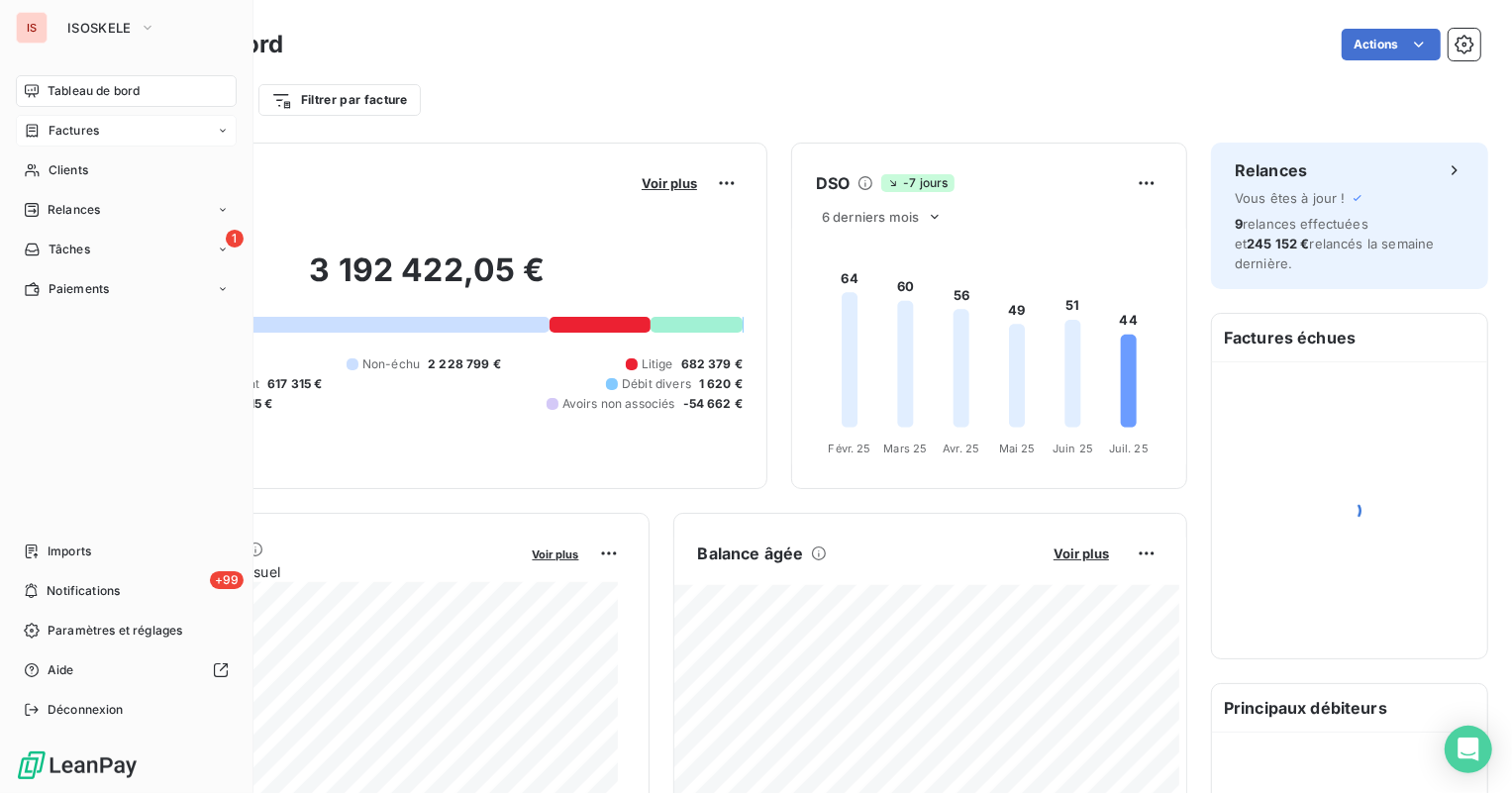 click on "Factures" at bounding box center (73, 131) 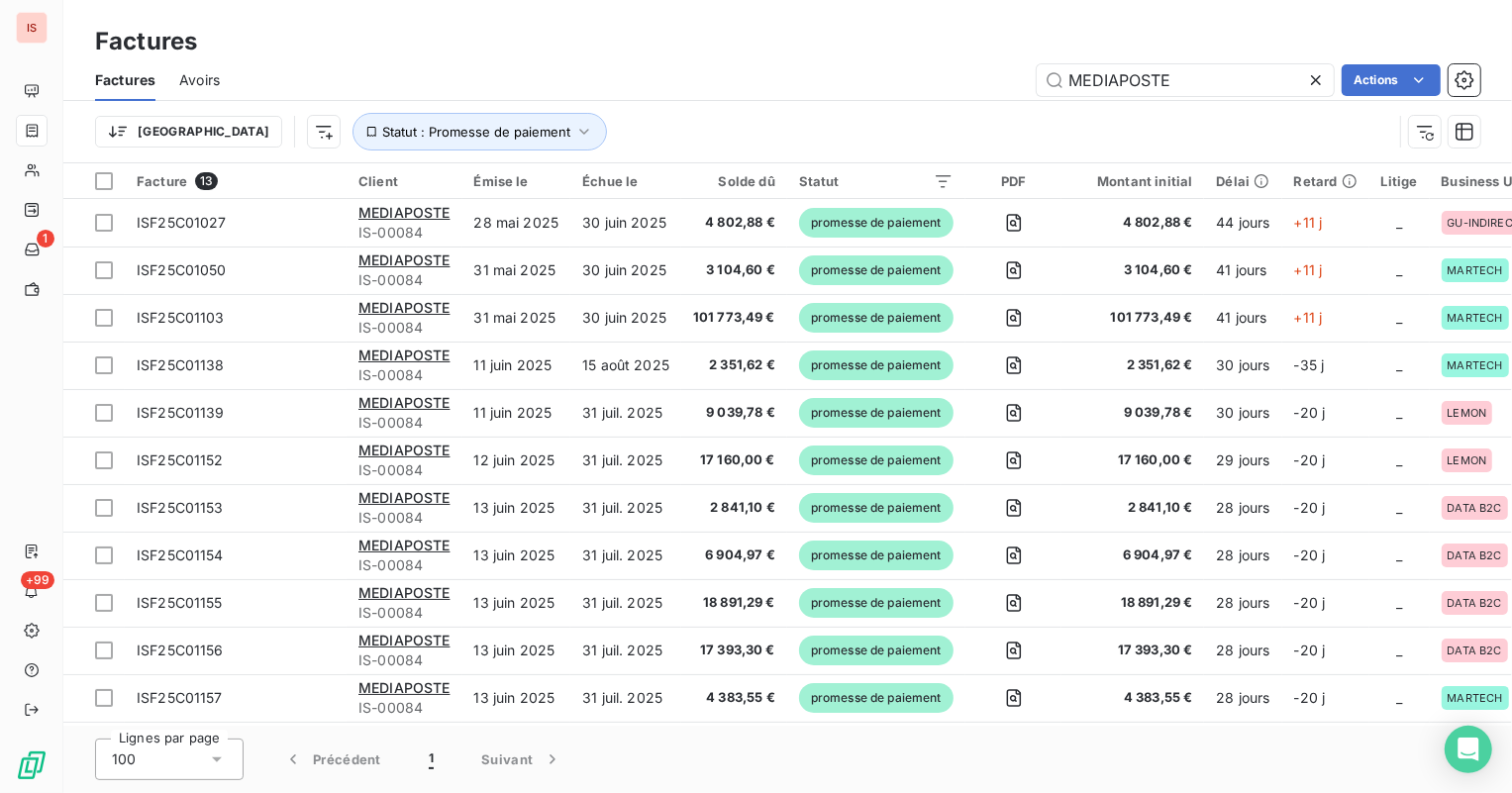 click 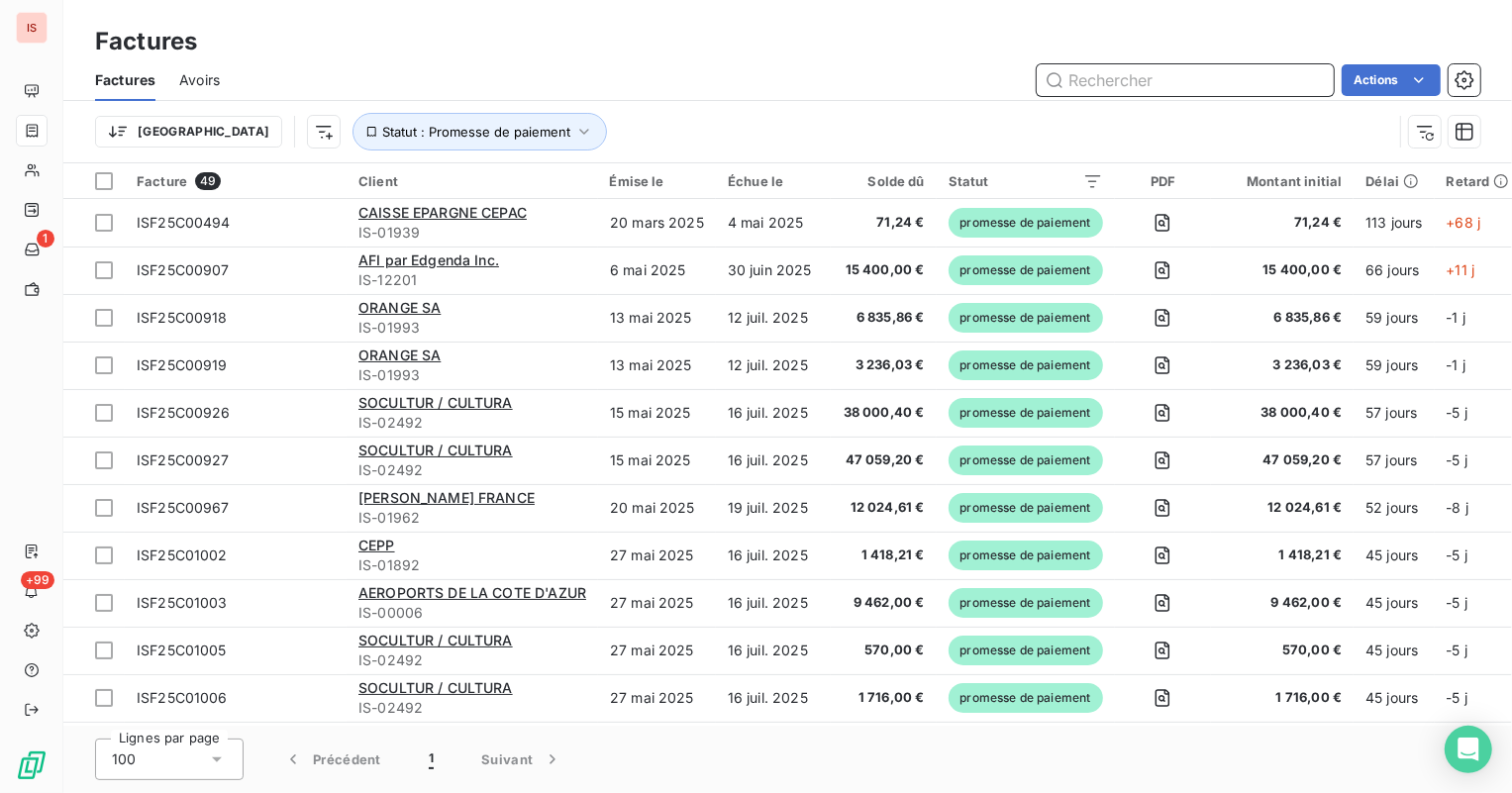click at bounding box center (1185, 80) 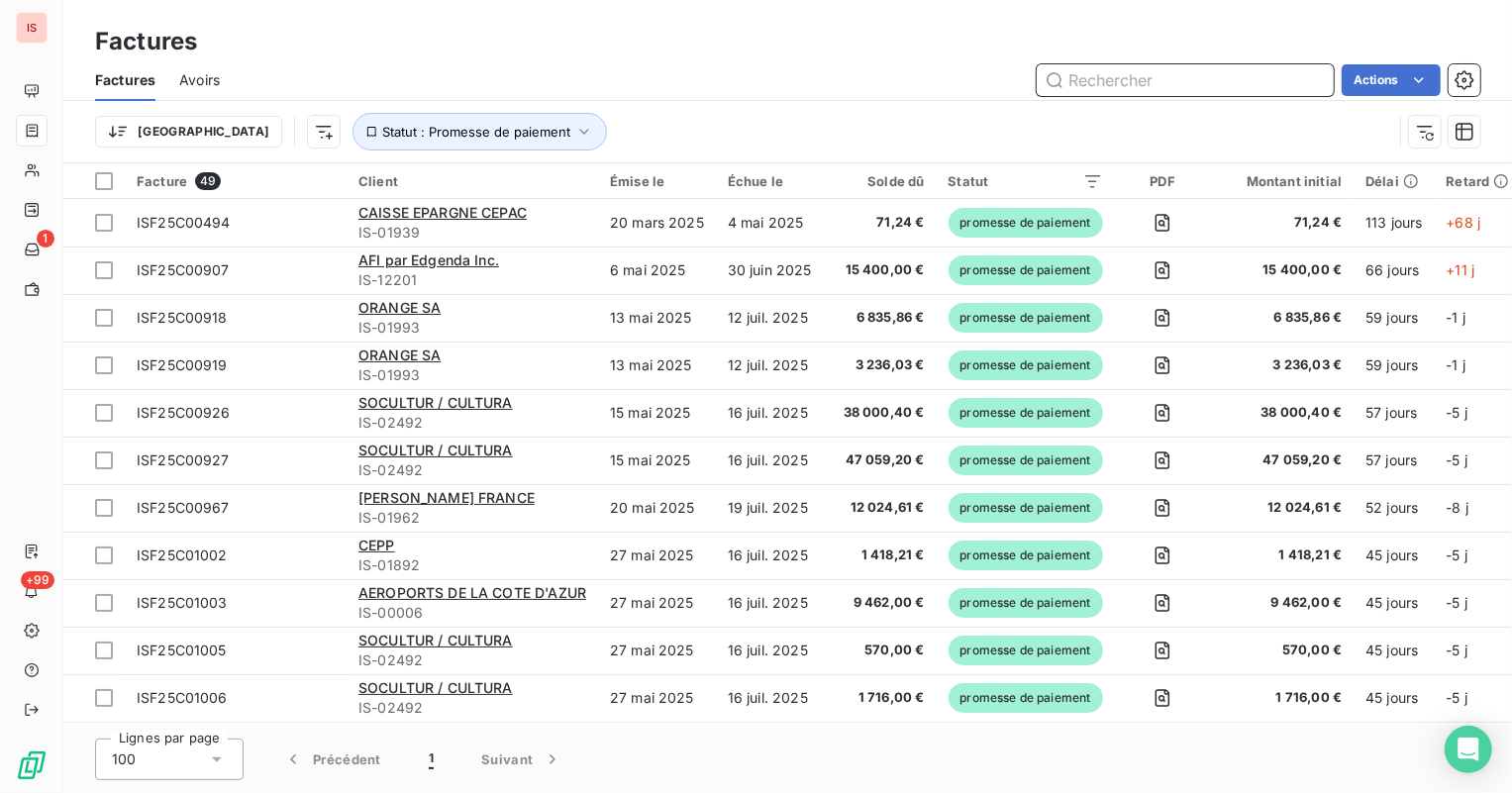 paste on "ISF25C01340" 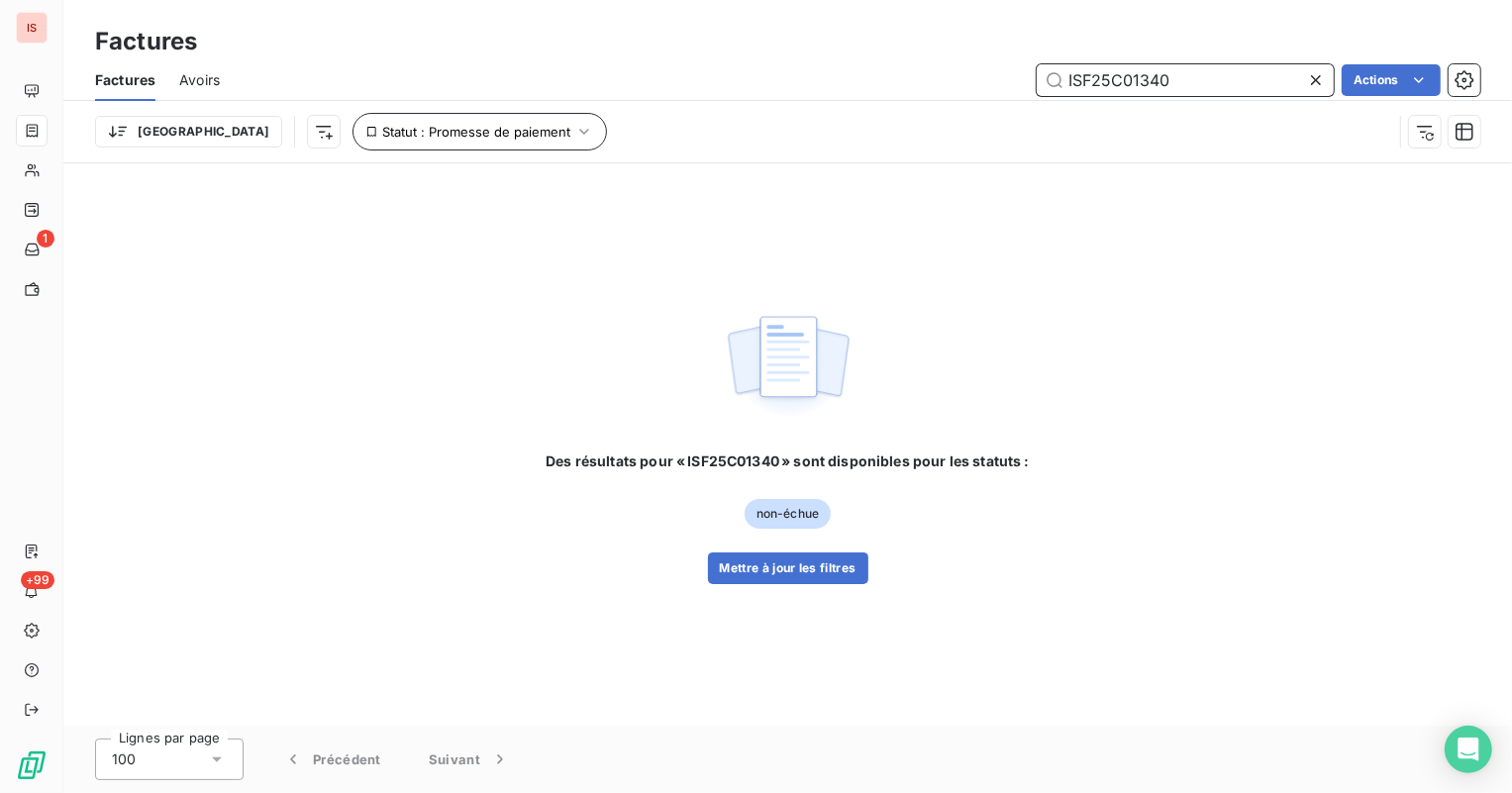 type on "ISF25C01340" 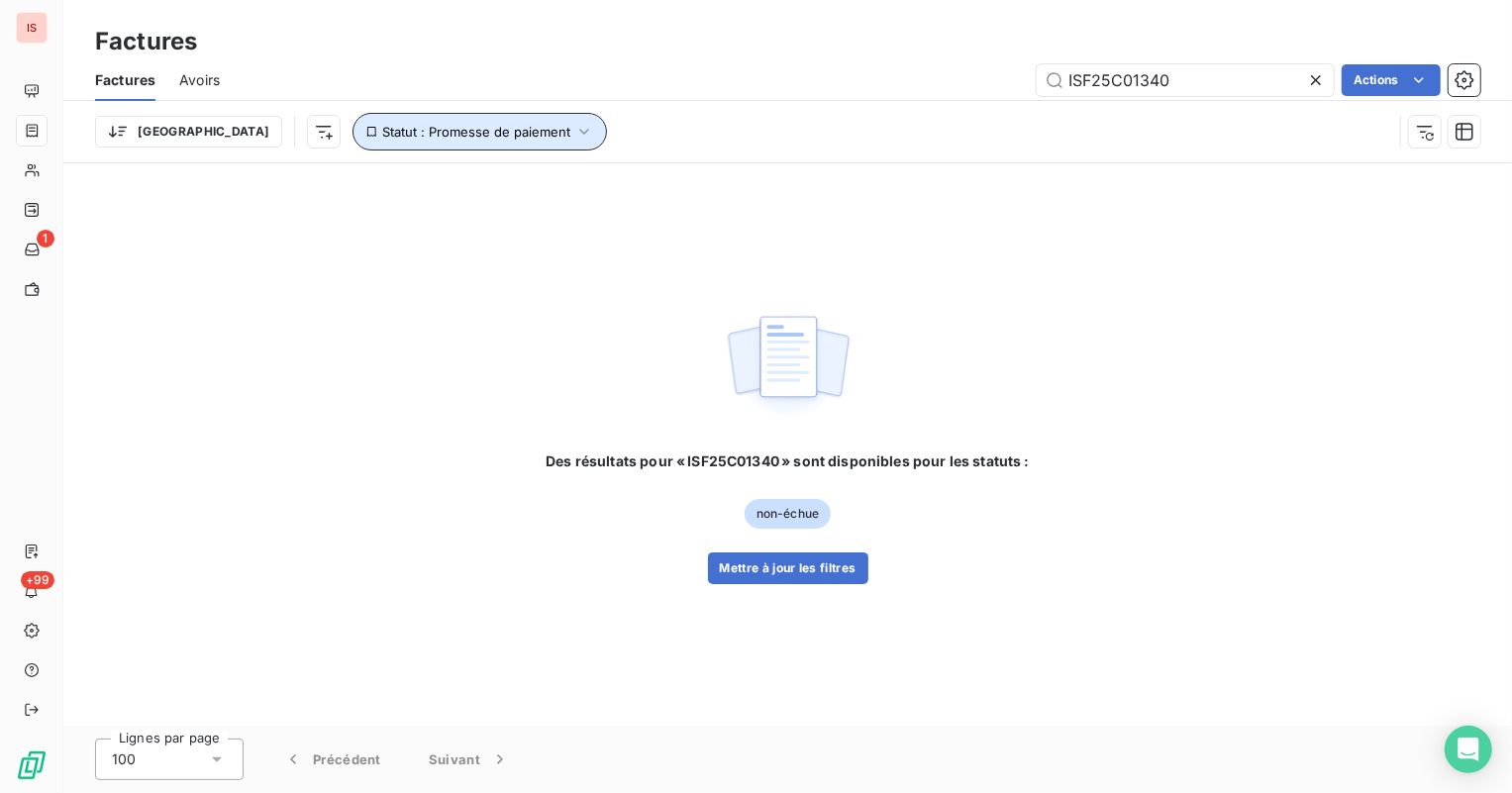 click 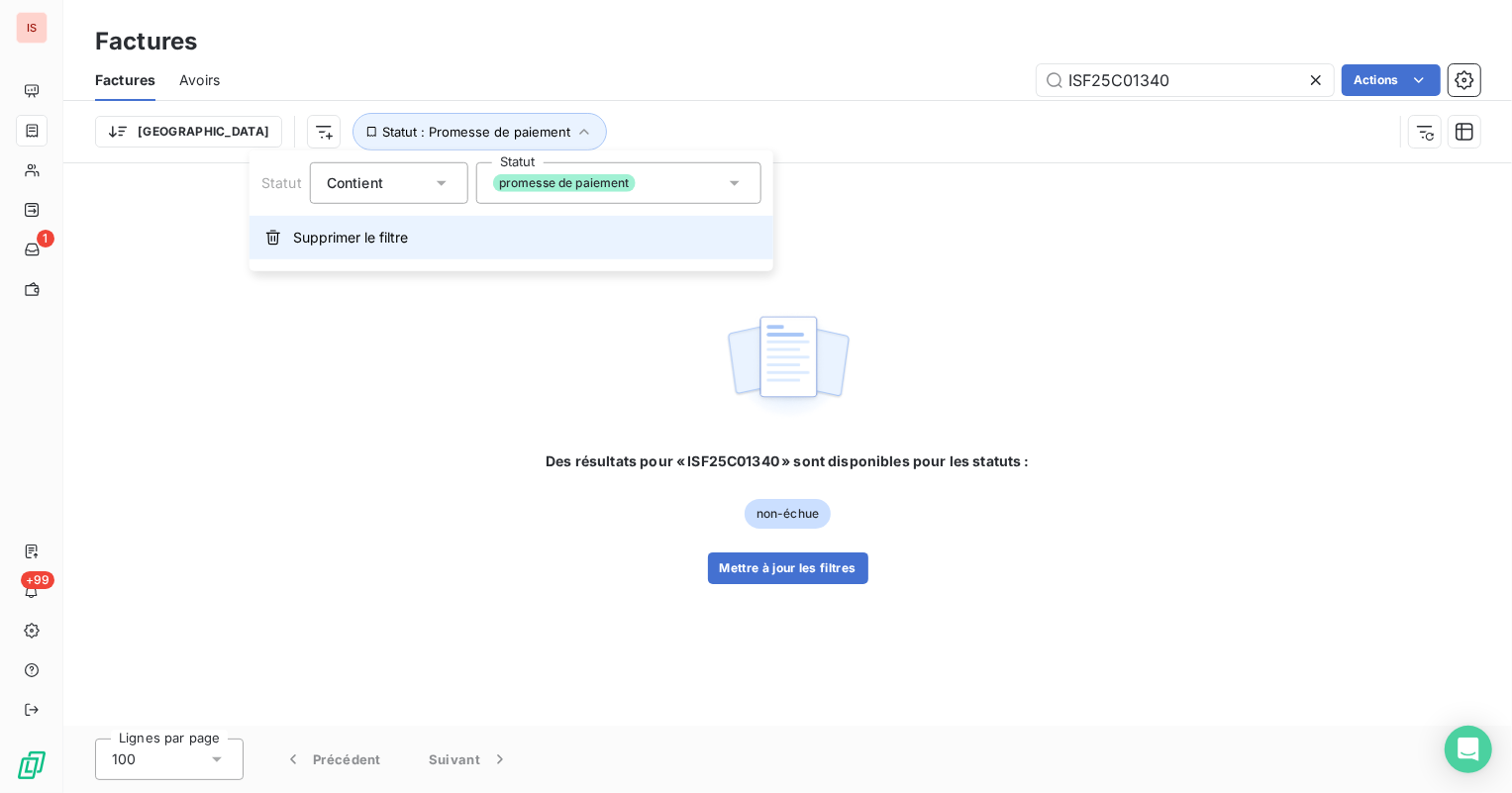 click on "Supprimer le filtre" at bounding box center (511, 238) 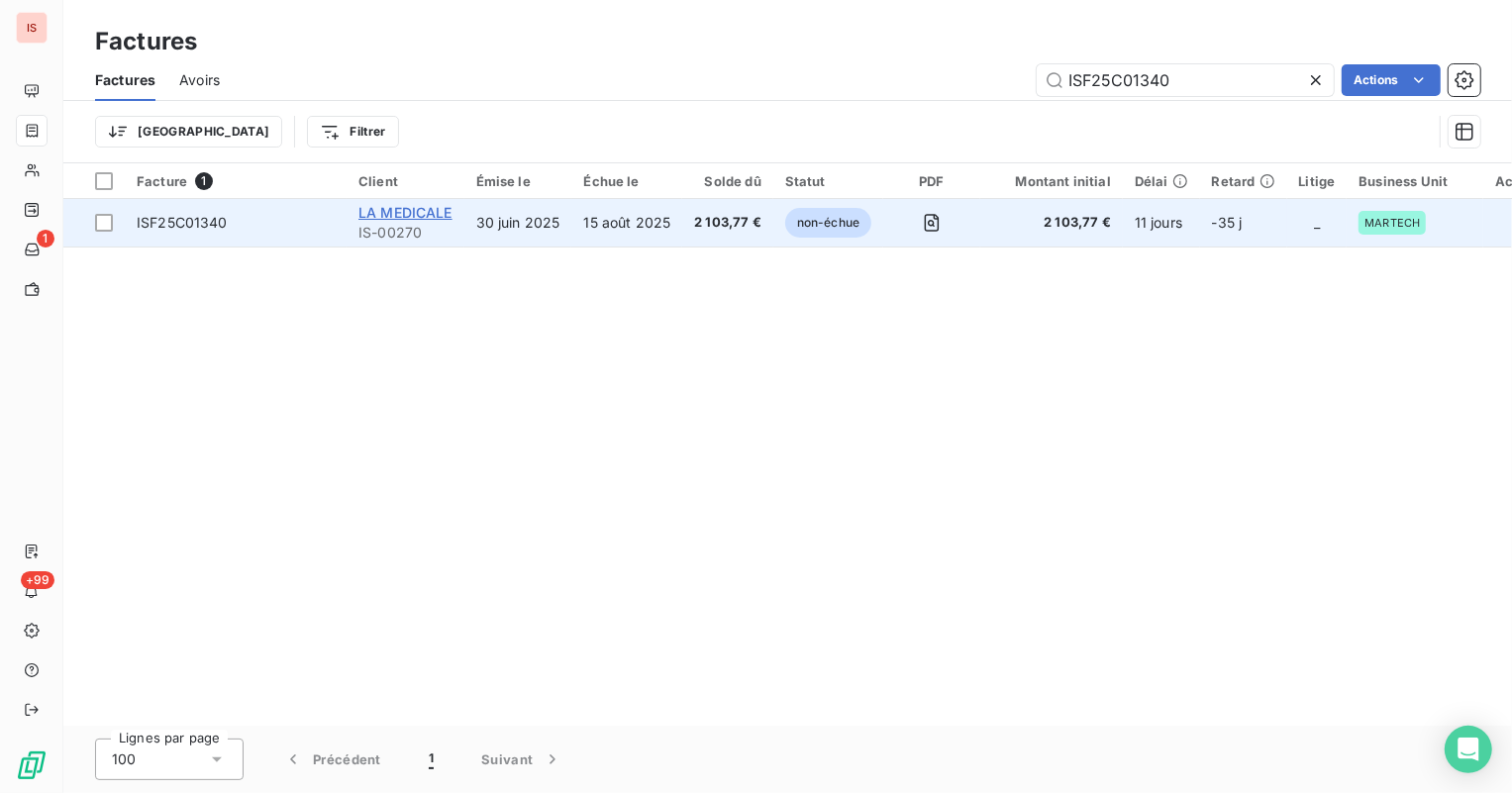 click on "LA MEDICALE" at bounding box center (405, 212) 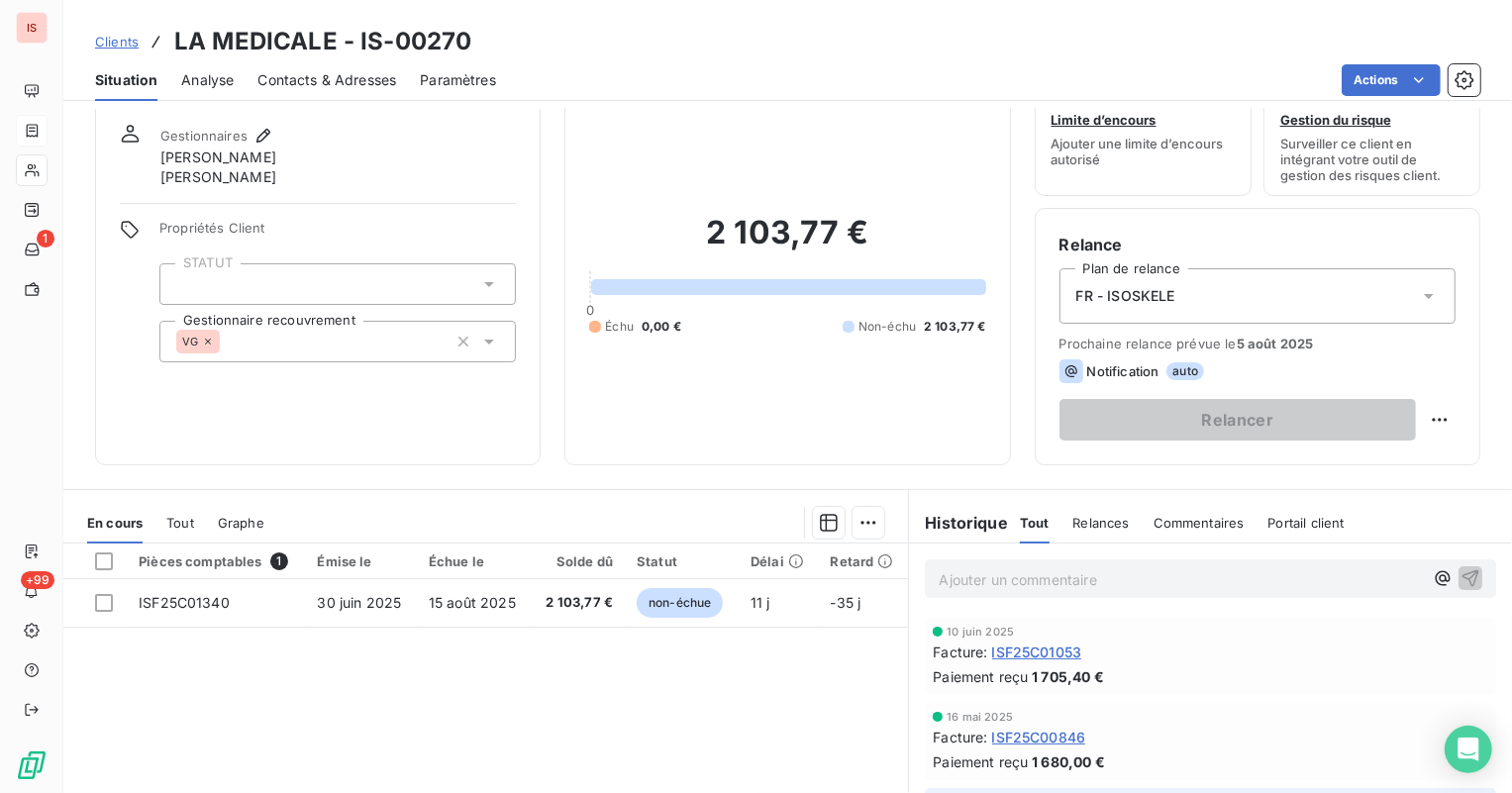 scroll, scrollTop: 89, scrollLeft: 0, axis: vertical 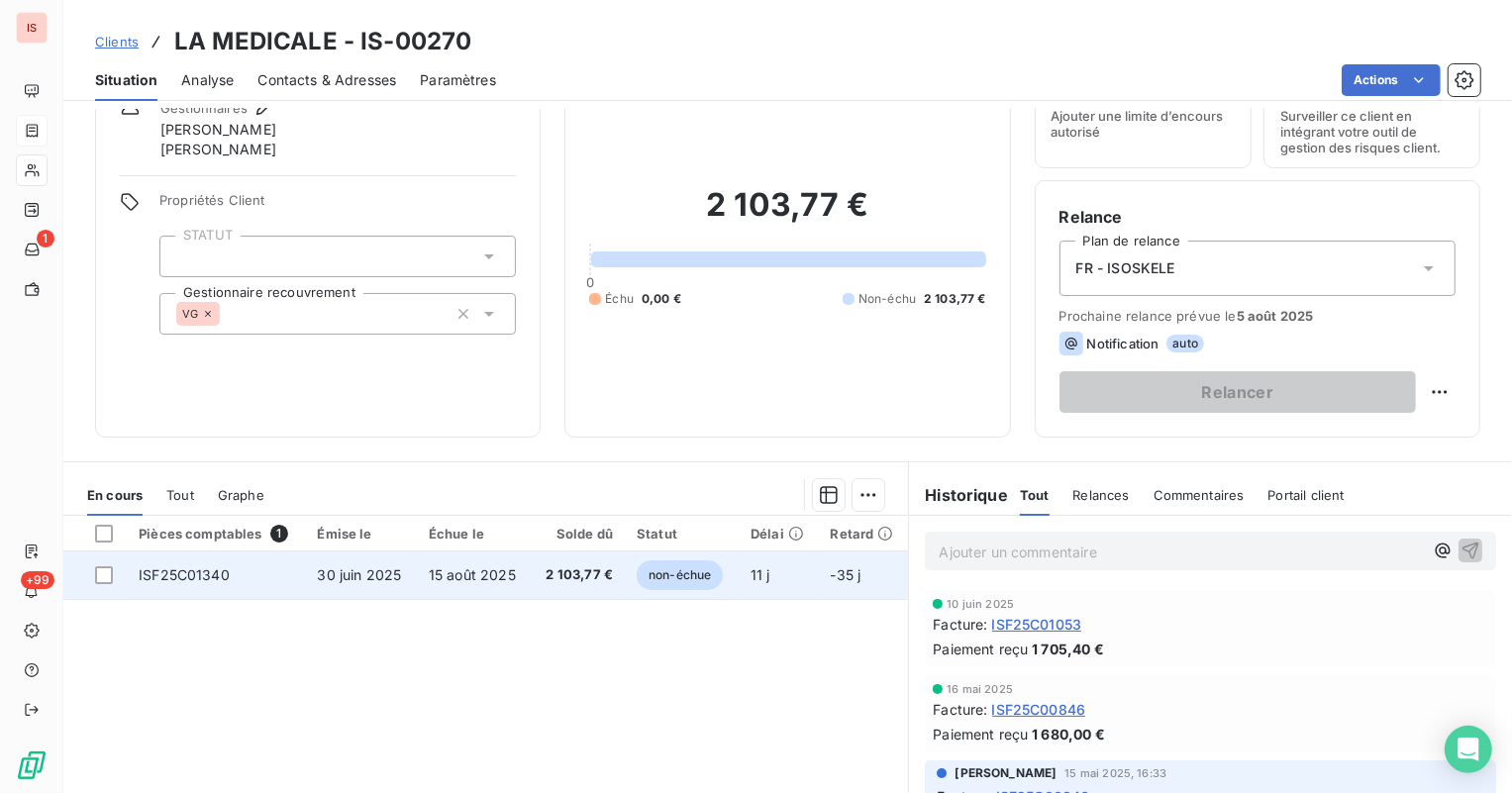 click at bounding box center (95, 575) 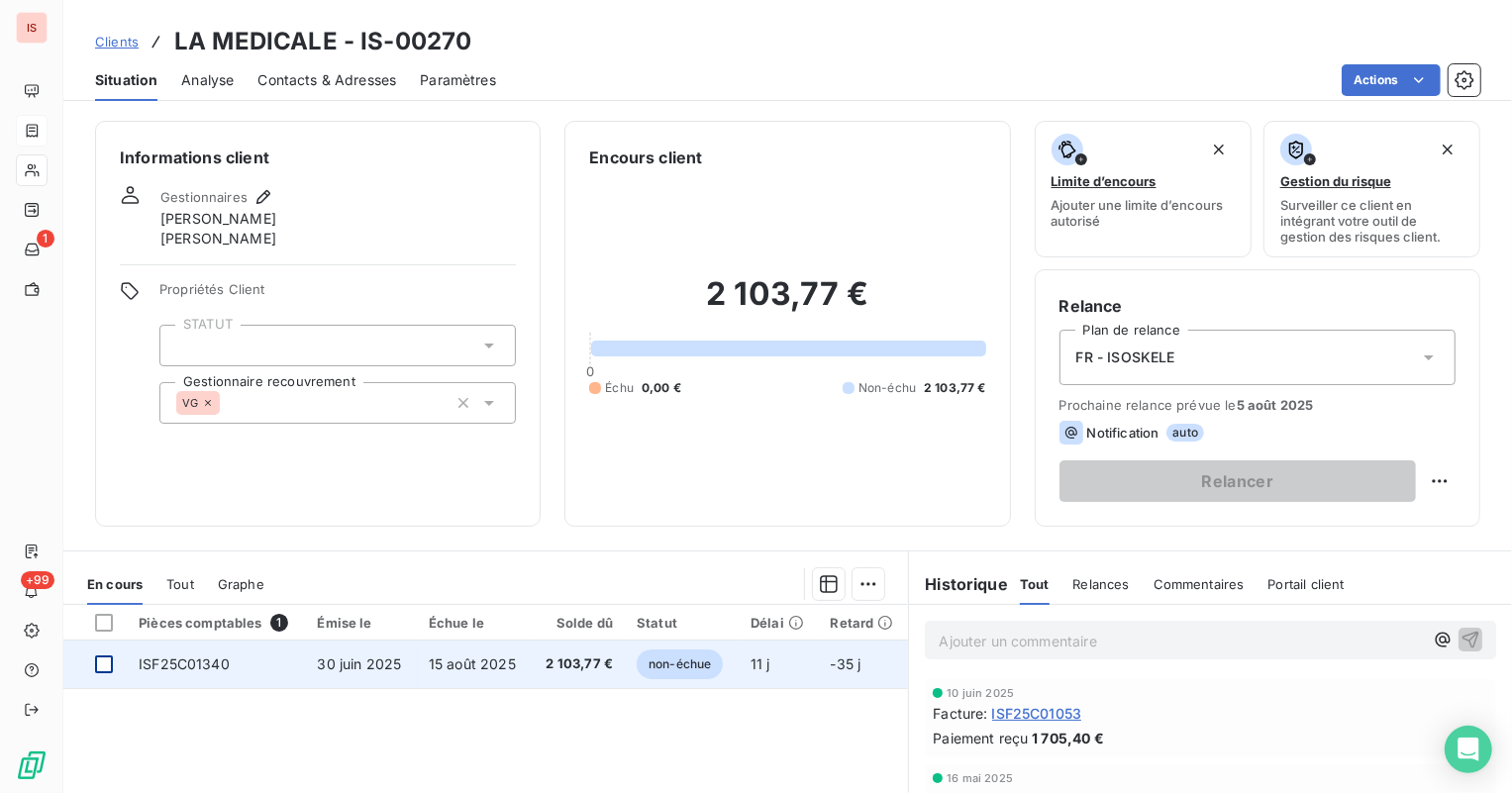 click at bounding box center [104, 664] 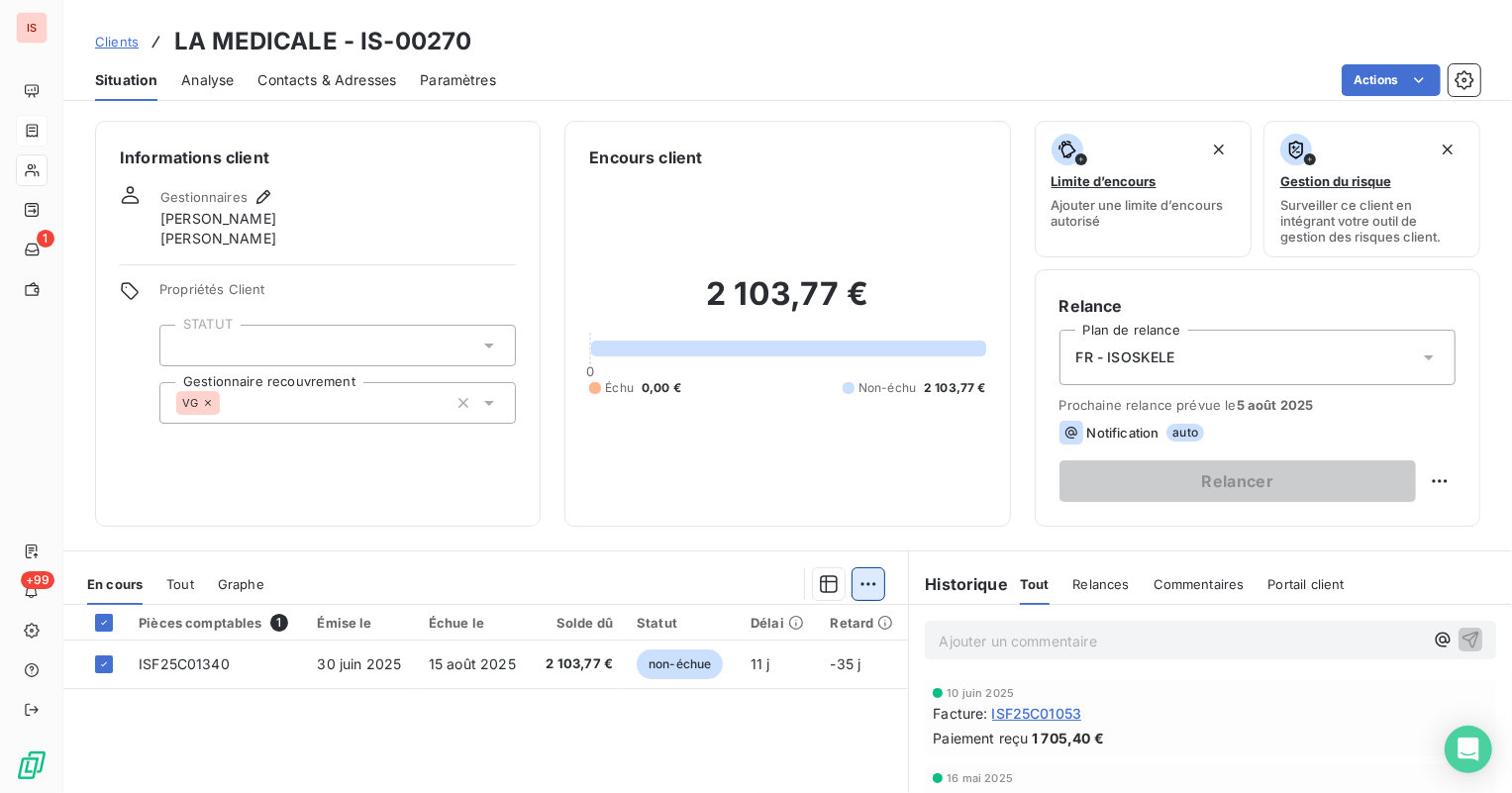 click on "IS 1 +99 Clients LA MEDICALE - IS-00270 Situation Analyse Contacts & Adresses Paramètres Actions Informations client Gestionnaires Melvin VENDÔME Thierry FASOLIN Propriétés Client STATUT Gestionnaire recouvrement VG Encours client   2 103,77 € 0 Échu 0,00 € Non-échu 2 103,77 €     Limite d’encours Ajouter une limite d’encours autorisé Gestion du risque Surveiller ce client en intégrant votre outil de gestion des risques client. Relance Plan de relance FR - ISOSKELE Prochaine relance prévue le  5 août 2025 Notification auto Relancer En cours Tout Graphe Pièces comptables 1 Émise le Échue le Solde dû Statut Délai   Retard   ISF25C01340 30 juin 2025 15 août 2025 2 103,77 € non-échue 11 j -35 j Lignes par page 25 Précédent 1 Suivant Historique Tout Relances Commentaires Portail client Tout Relances Commentaires Portail client Ajouter un commentaire ﻿ 10 juin 2025 Facture  : ISF25C01053 Paiement reçu 1 705,40 € 16 mai 2025 Facture  : ISF25C00846 Facture" at bounding box center (756, 396) 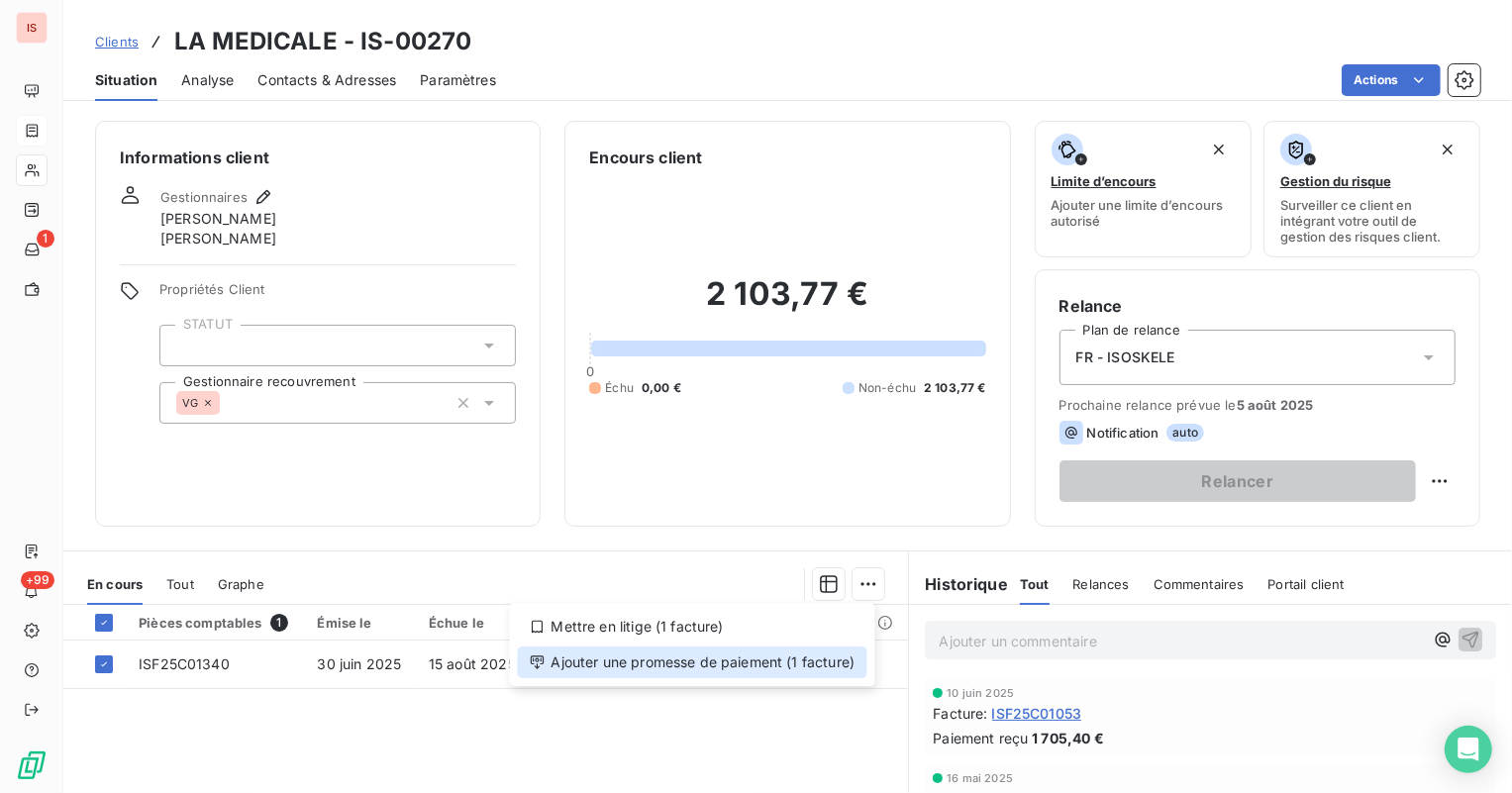 click on "Ajouter une promesse de paiement (1 facture)" at bounding box center [692, 662] 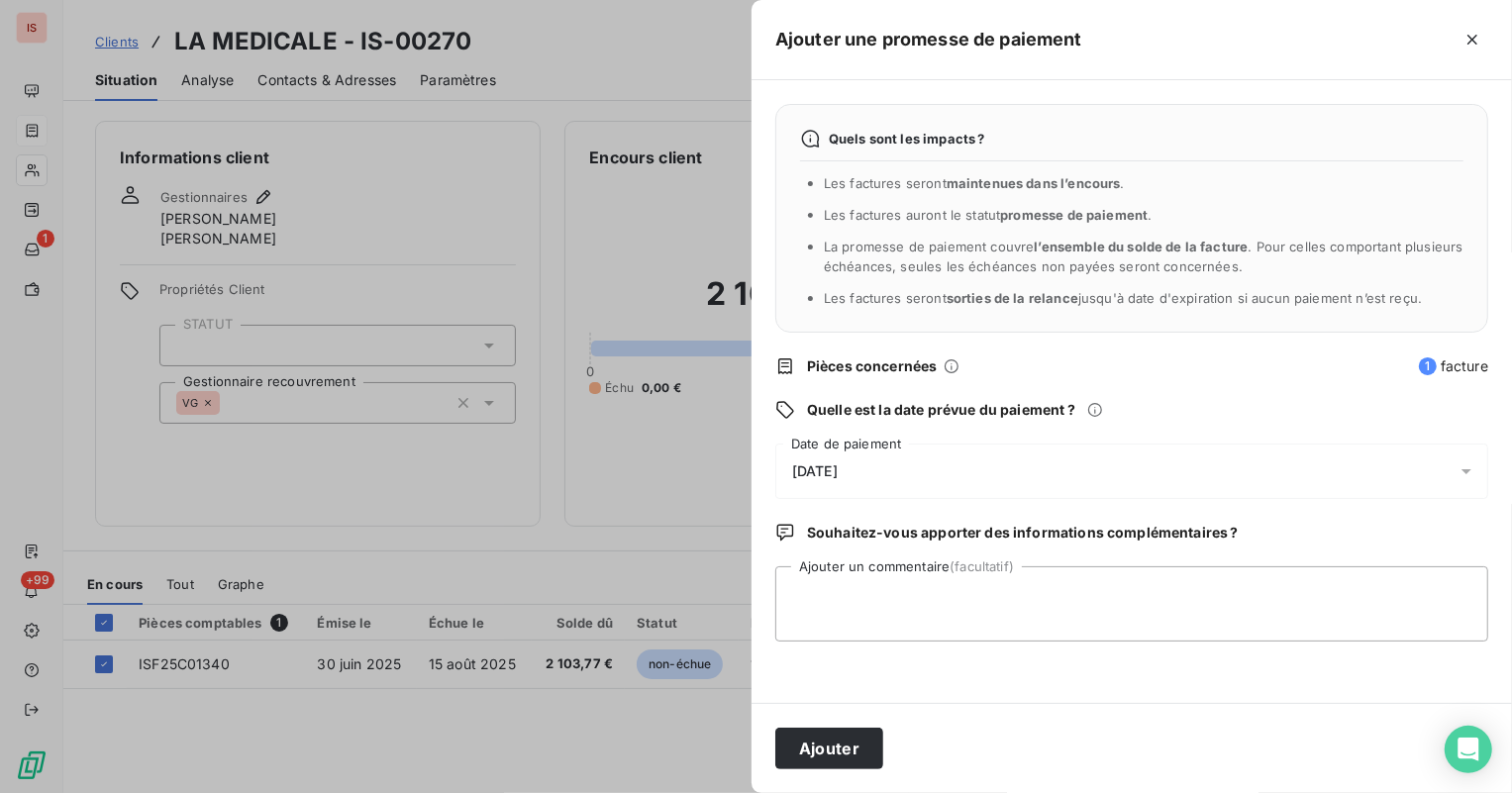 click on "[DATE]" at bounding box center (1132, 471) 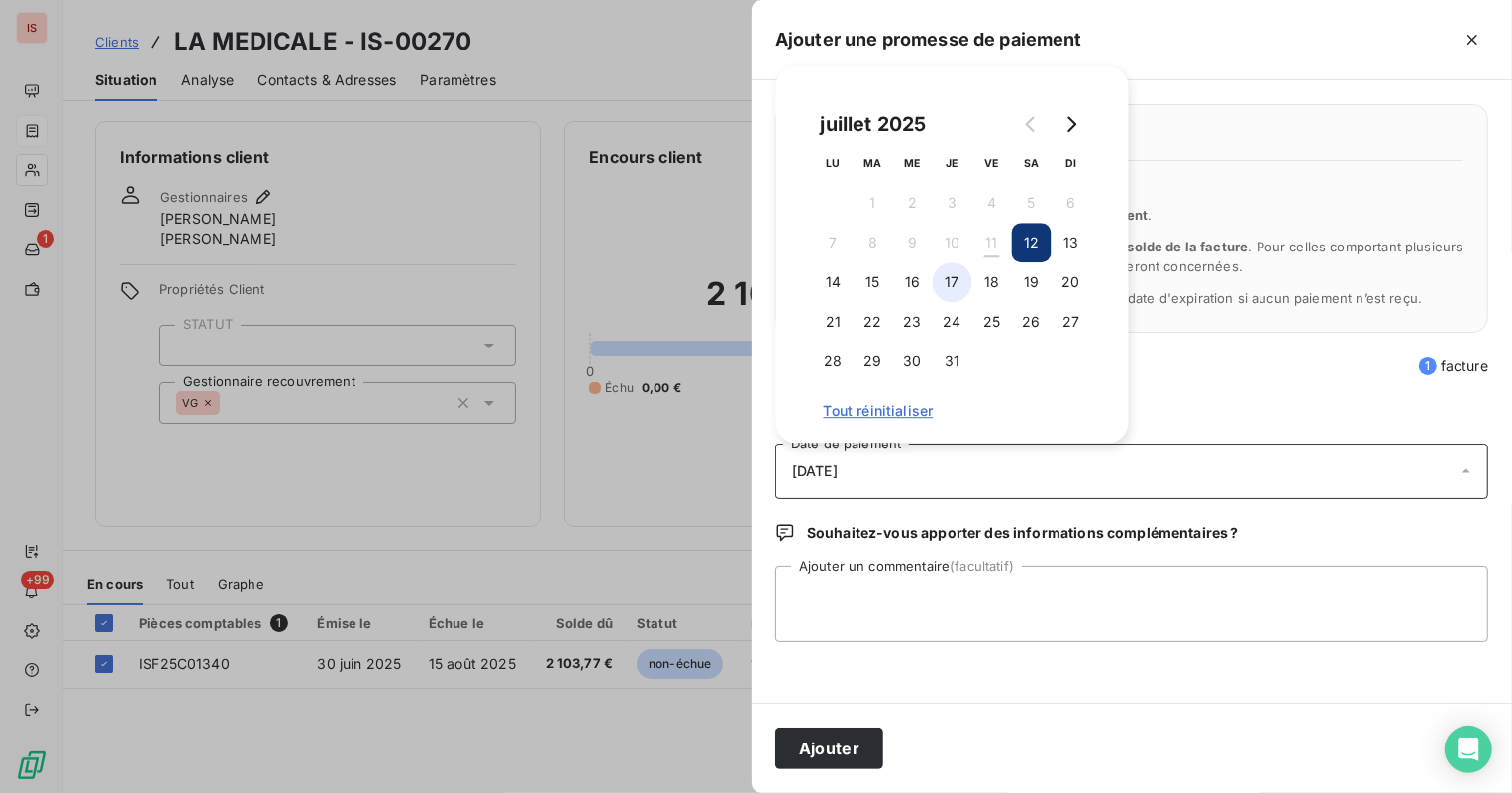 click on "17" at bounding box center (953, 282) 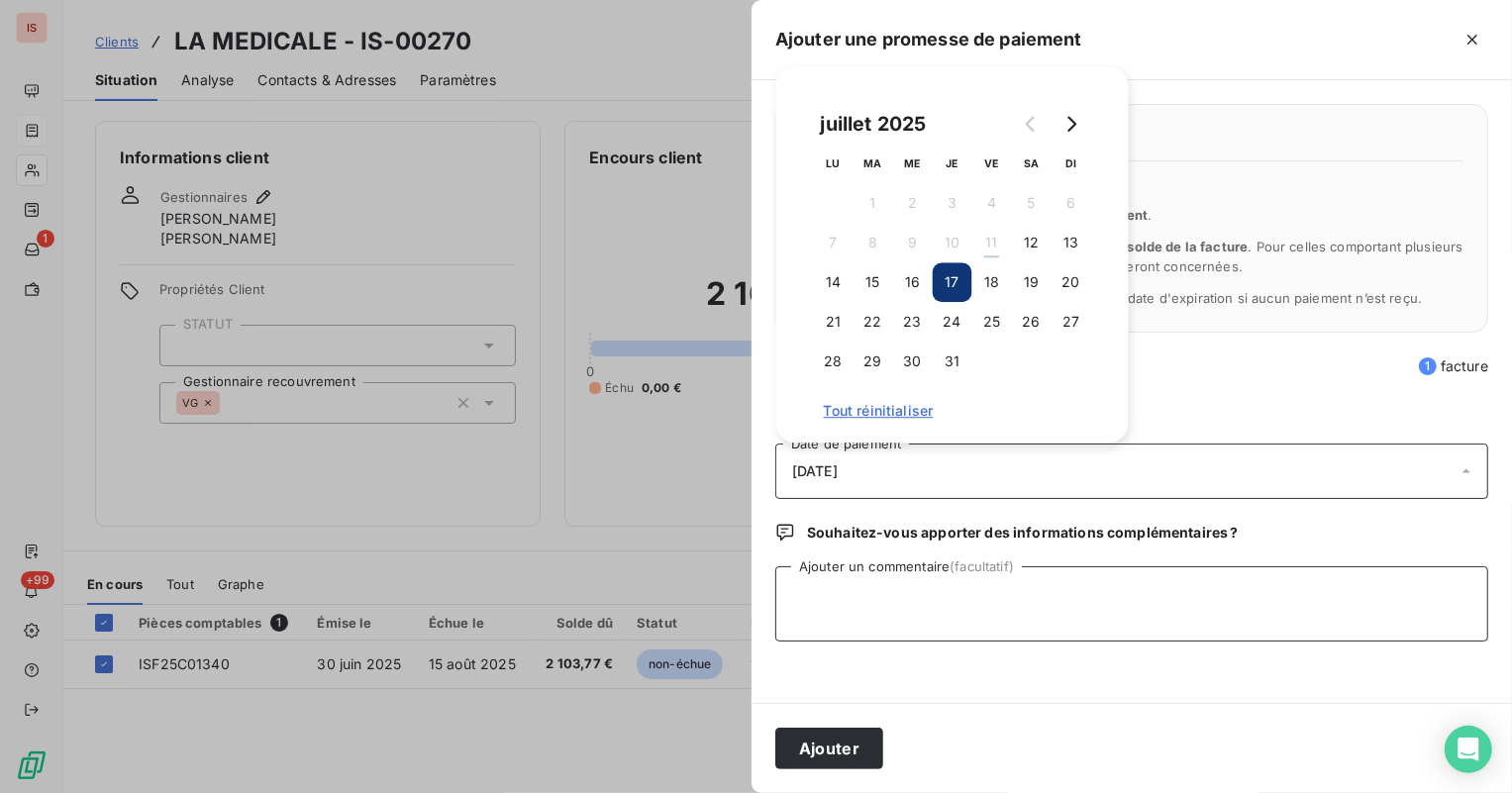 click on "Ajouter un commentaire  (facultatif)" at bounding box center (1132, 604) 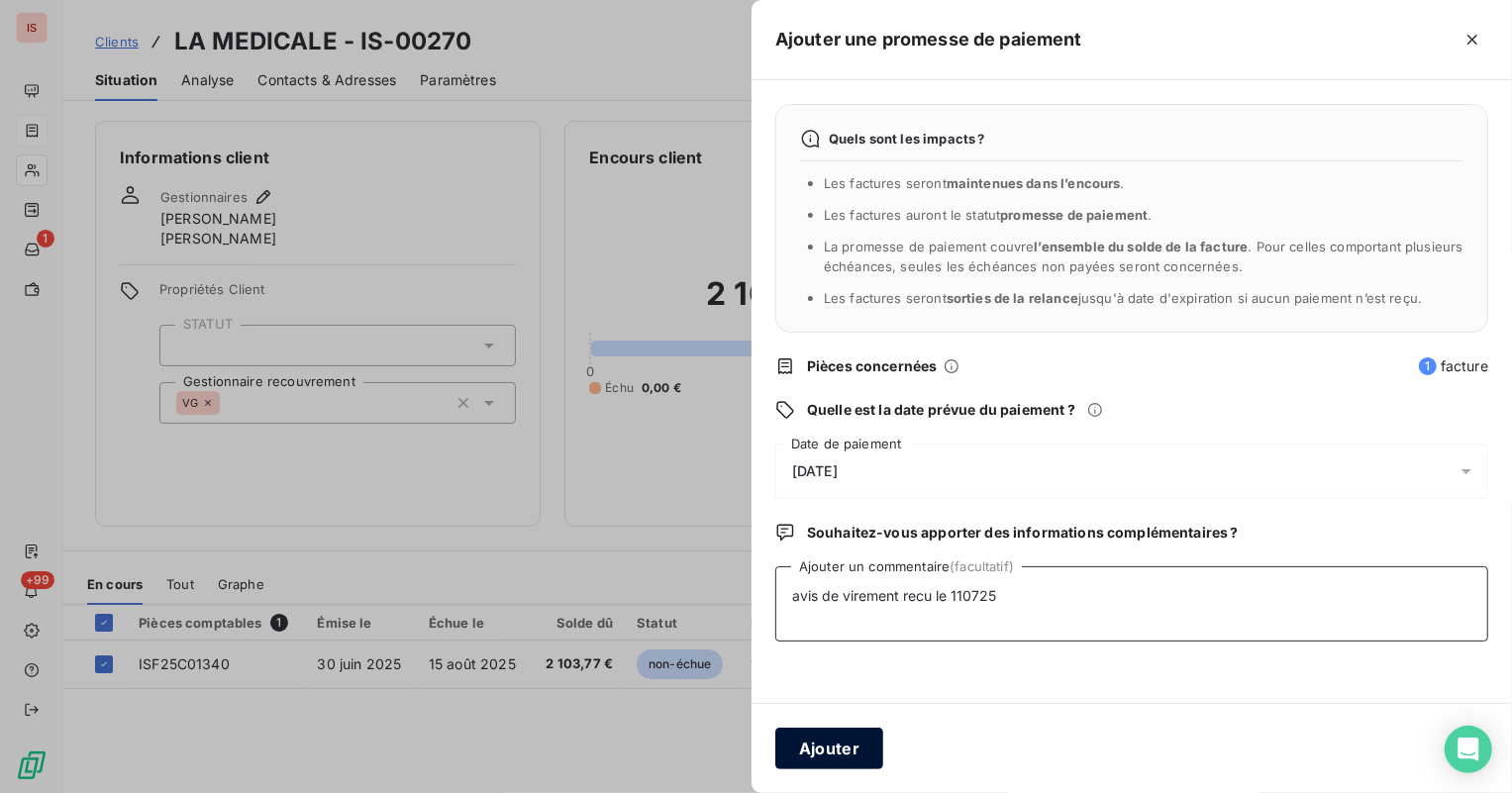 type on "avis de virement recu le 110725" 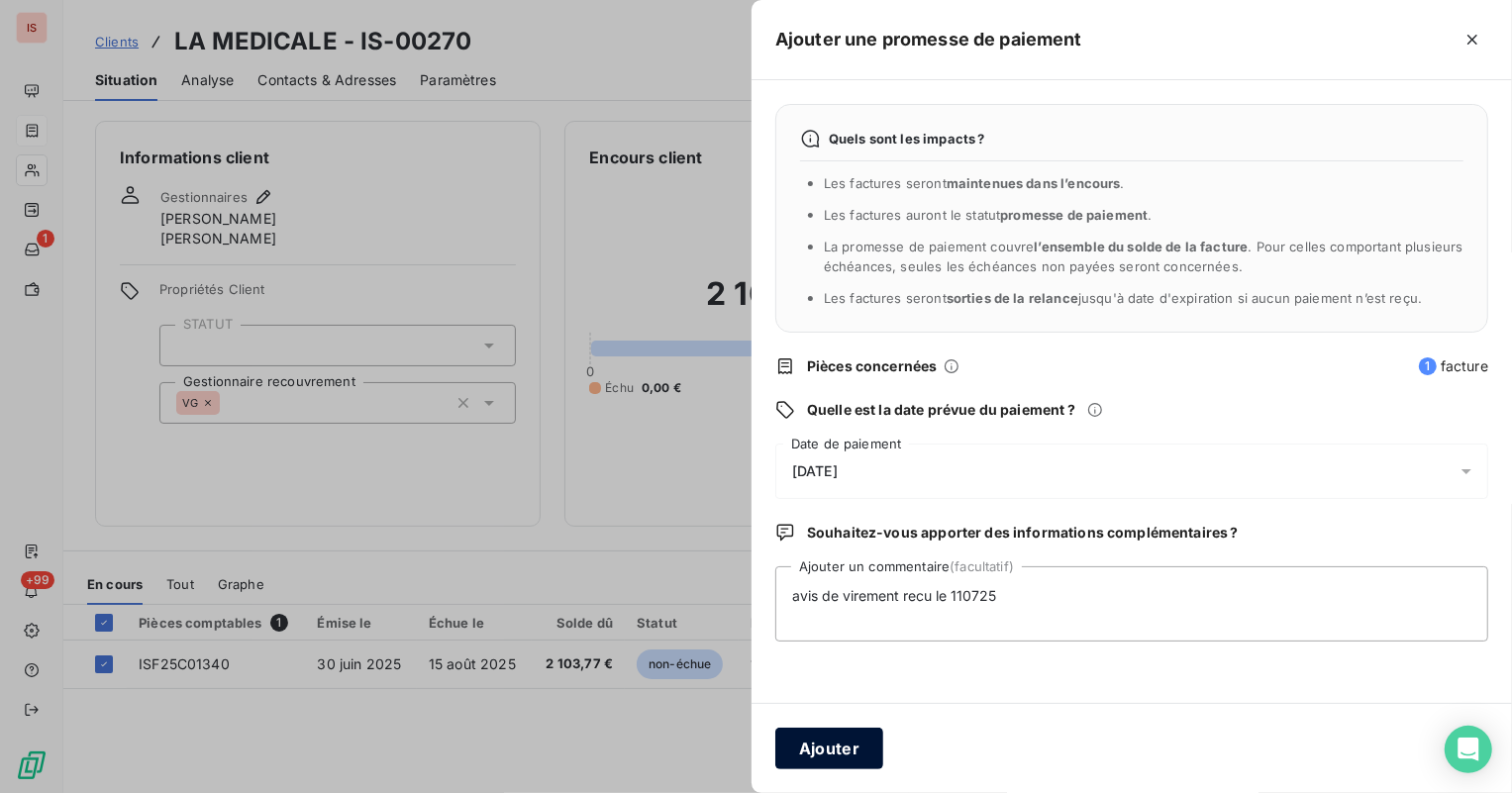 click on "Ajouter" at bounding box center [829, 748] 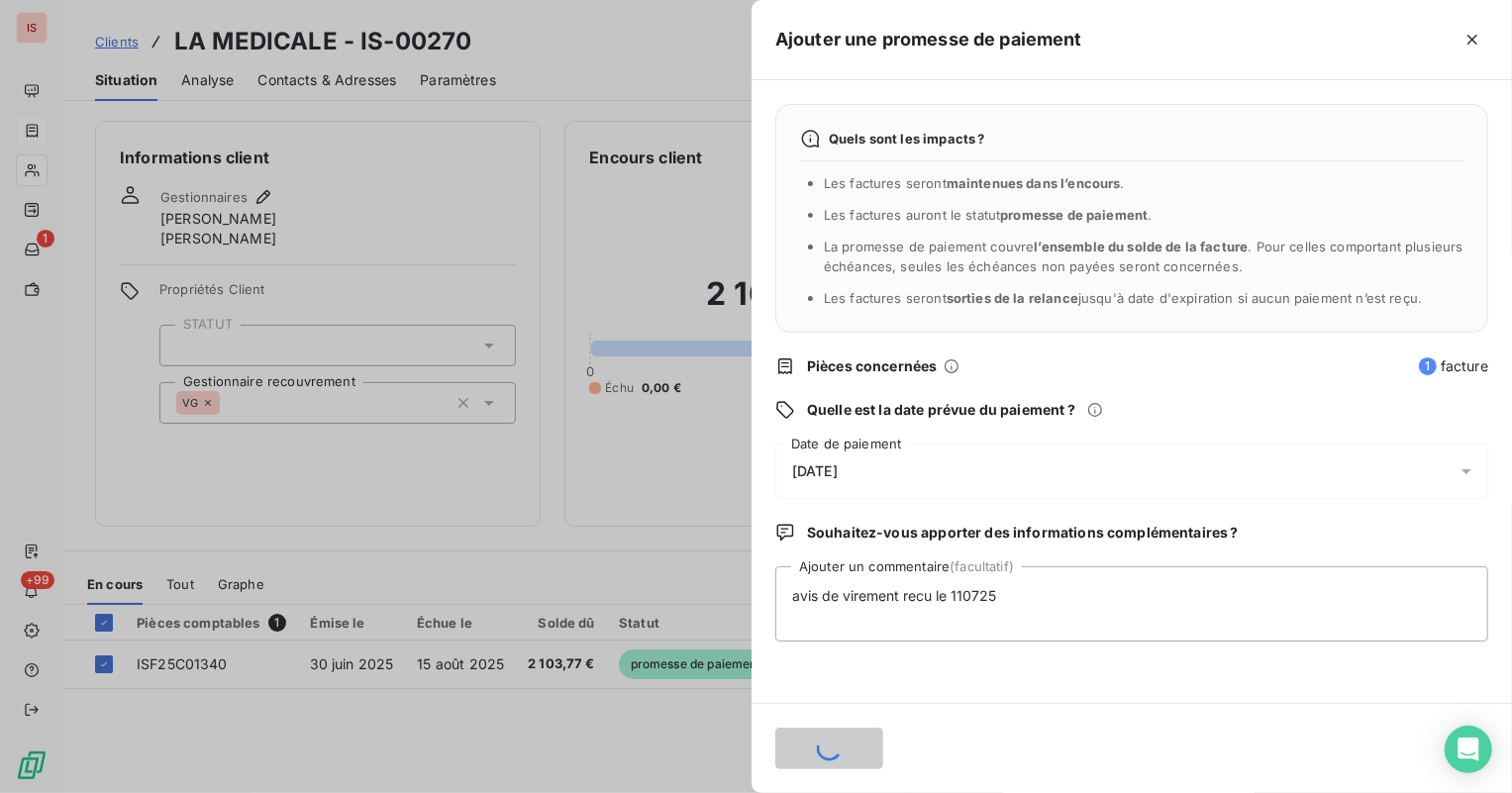 type 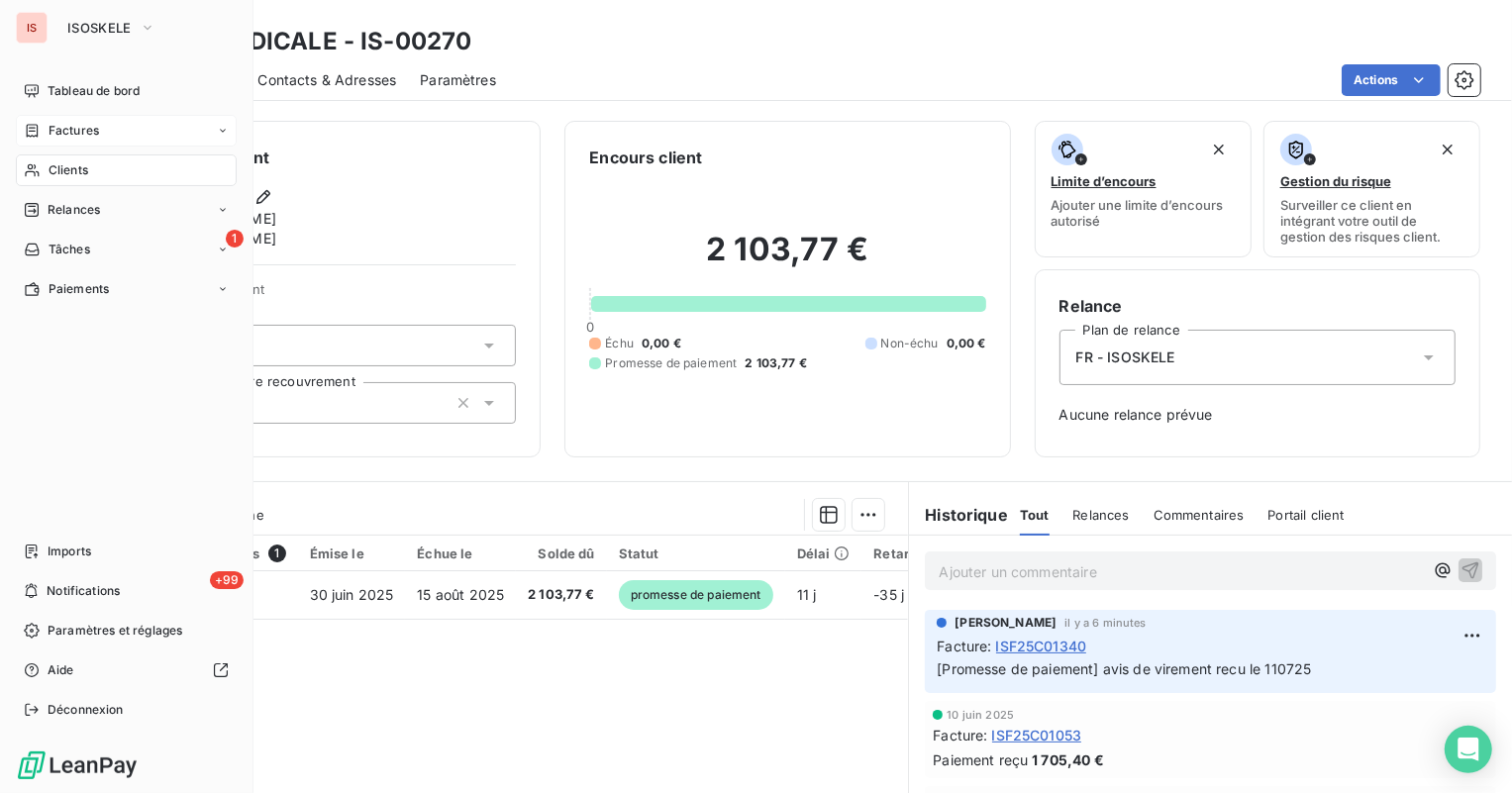 click on "IS ISOSKELE" at bounding box center [126, 28] 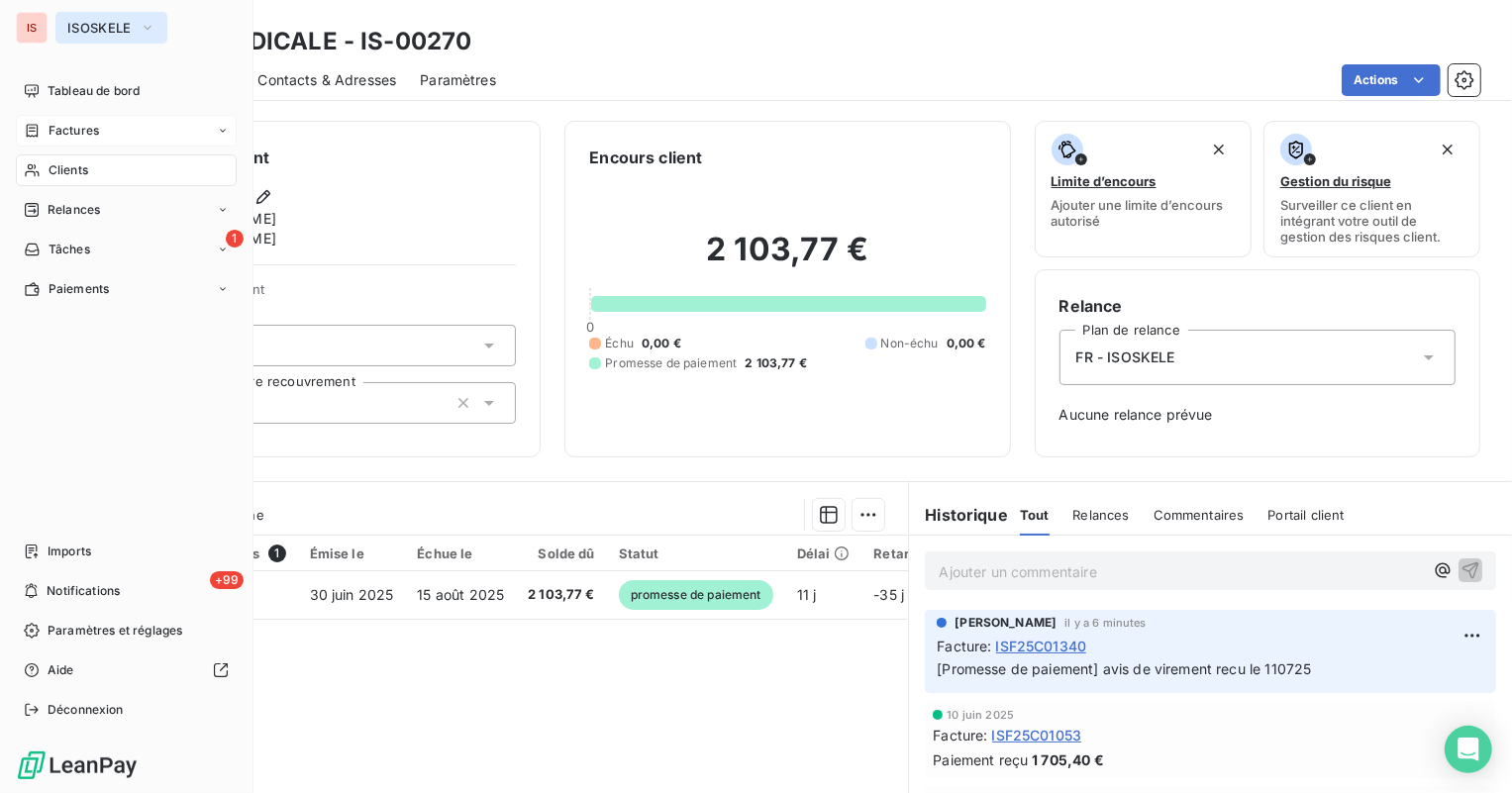 click on "ISOSKELE" at bounding box center [99, 28] 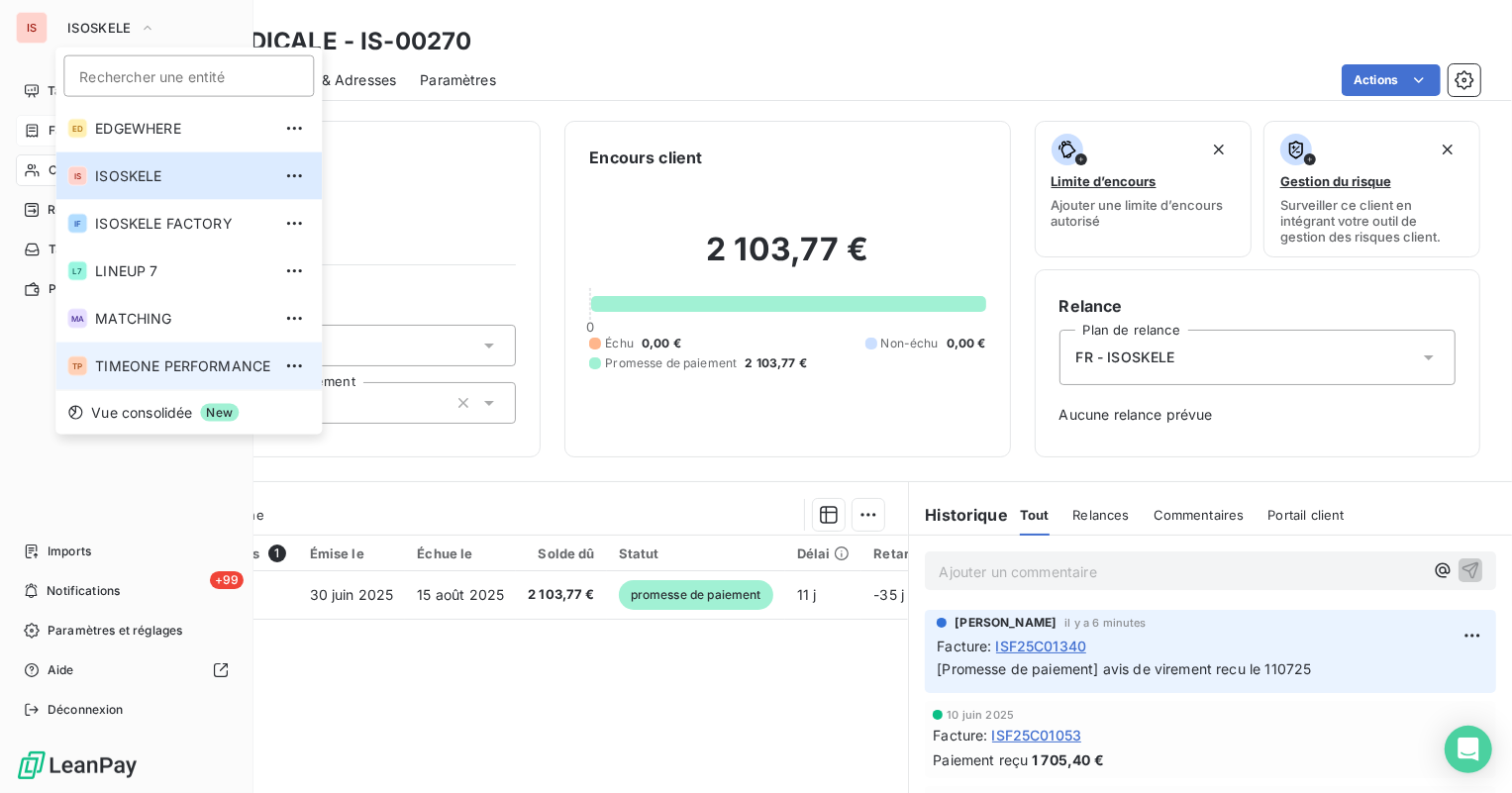click on "TP TIMEONE PERFORMANCE" at bounding box center (188, 366) 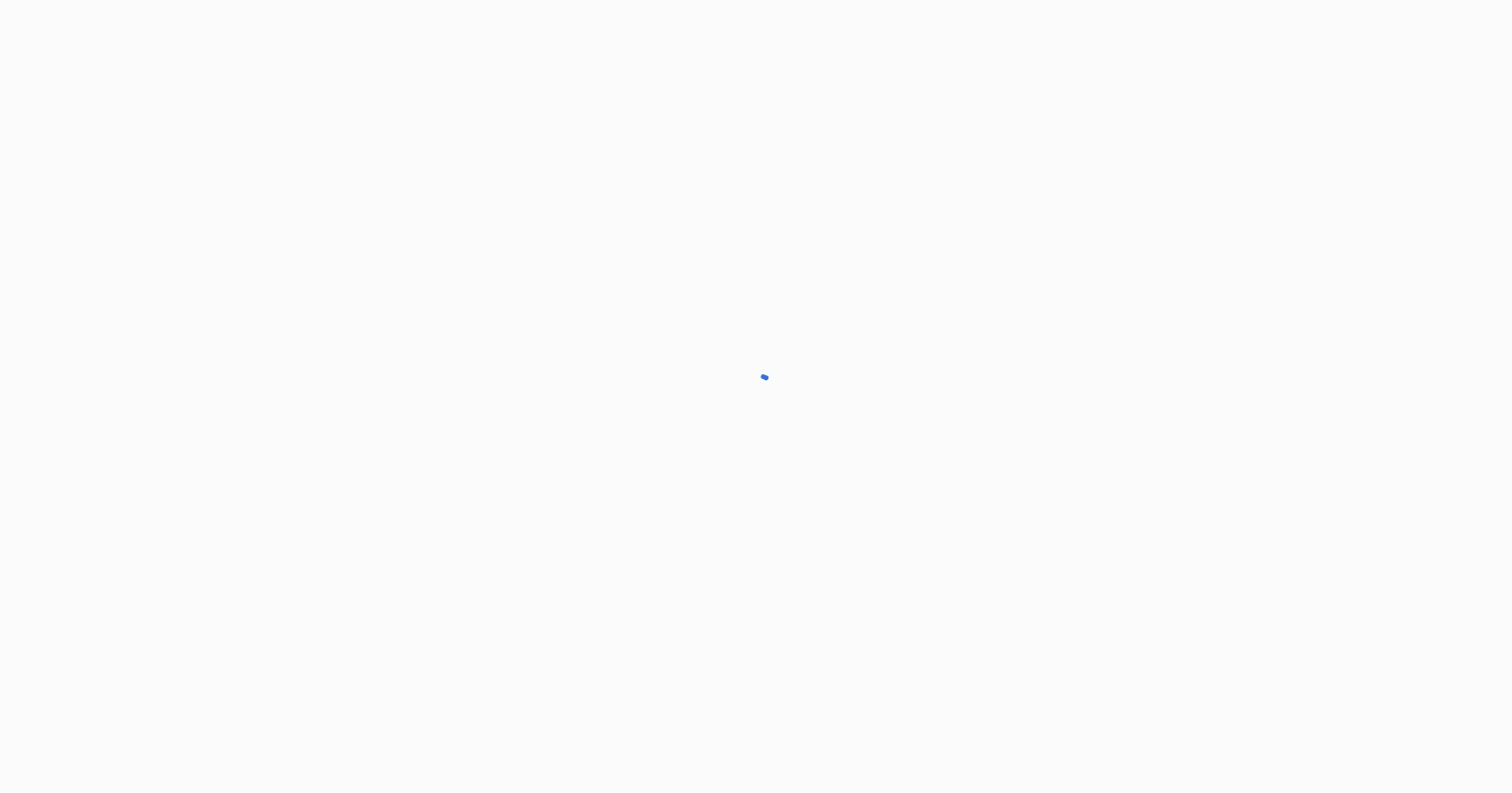 scroll, scrollTop: 0, scrollLeft: 0, axis: both 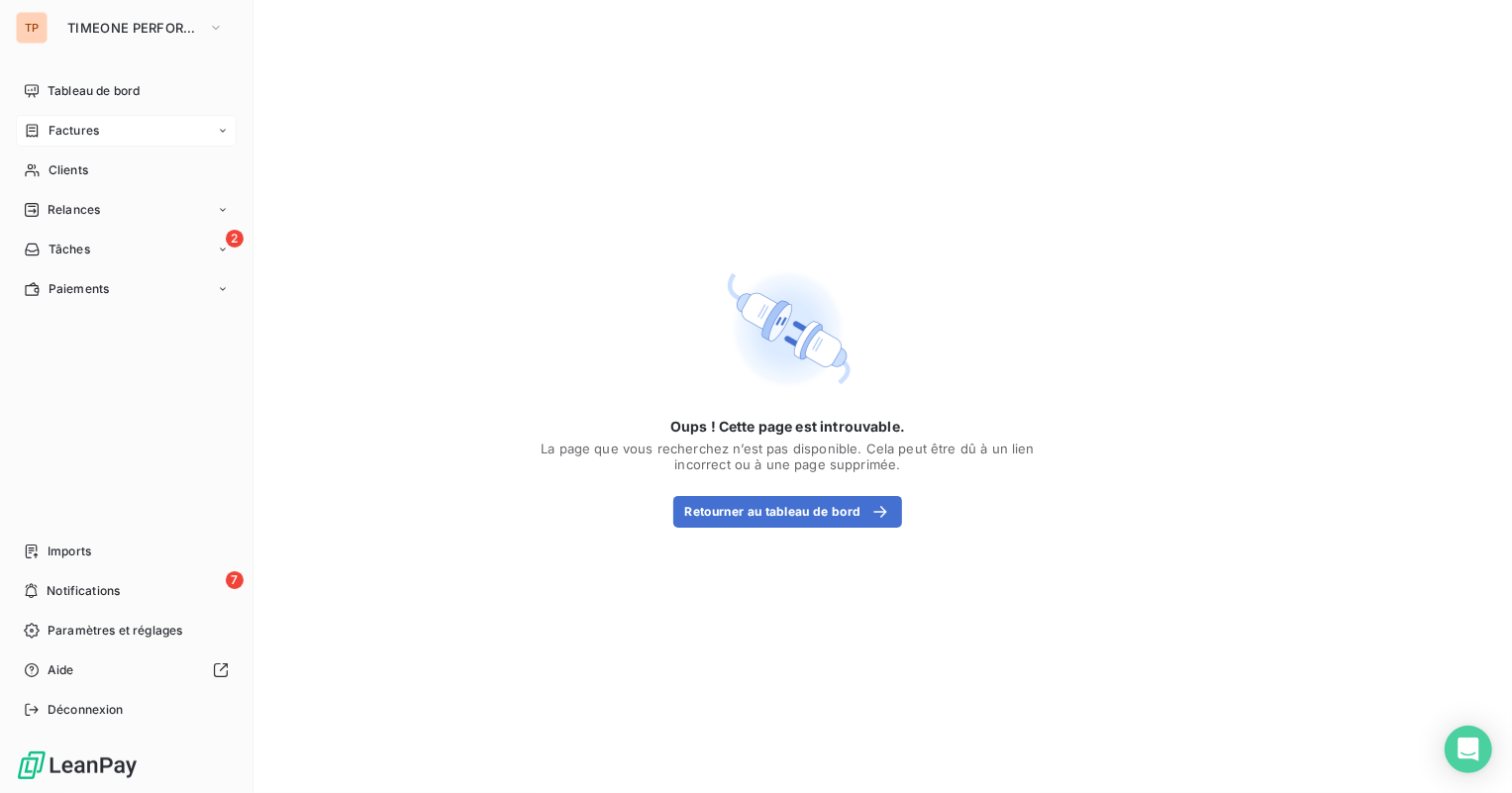 click on "Factures" at bounding box center (126, 131) 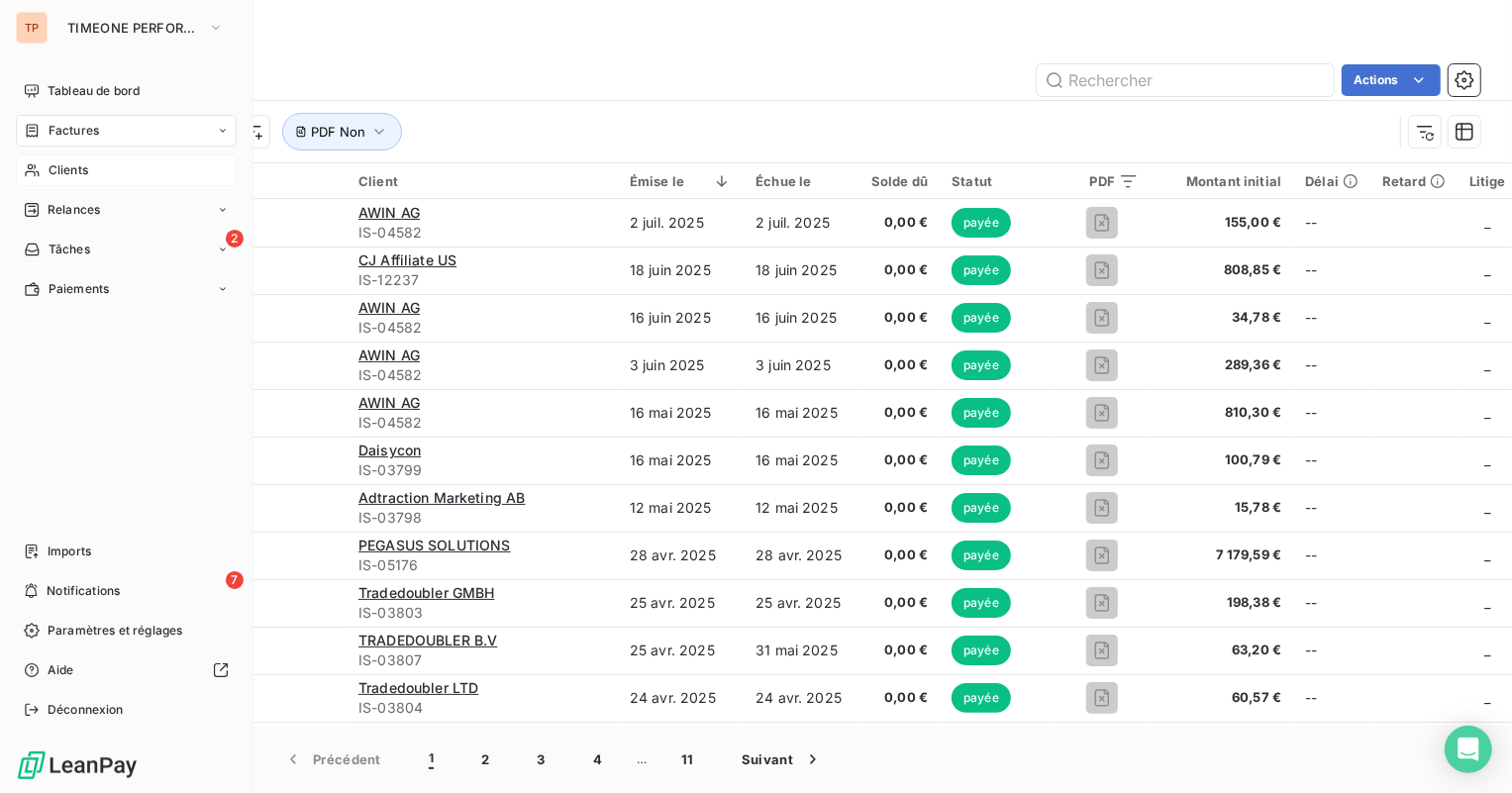 click on "Tableau de bord Factures Clients Relances 2 Tâches Paiements" at bounding box center [126, 190] 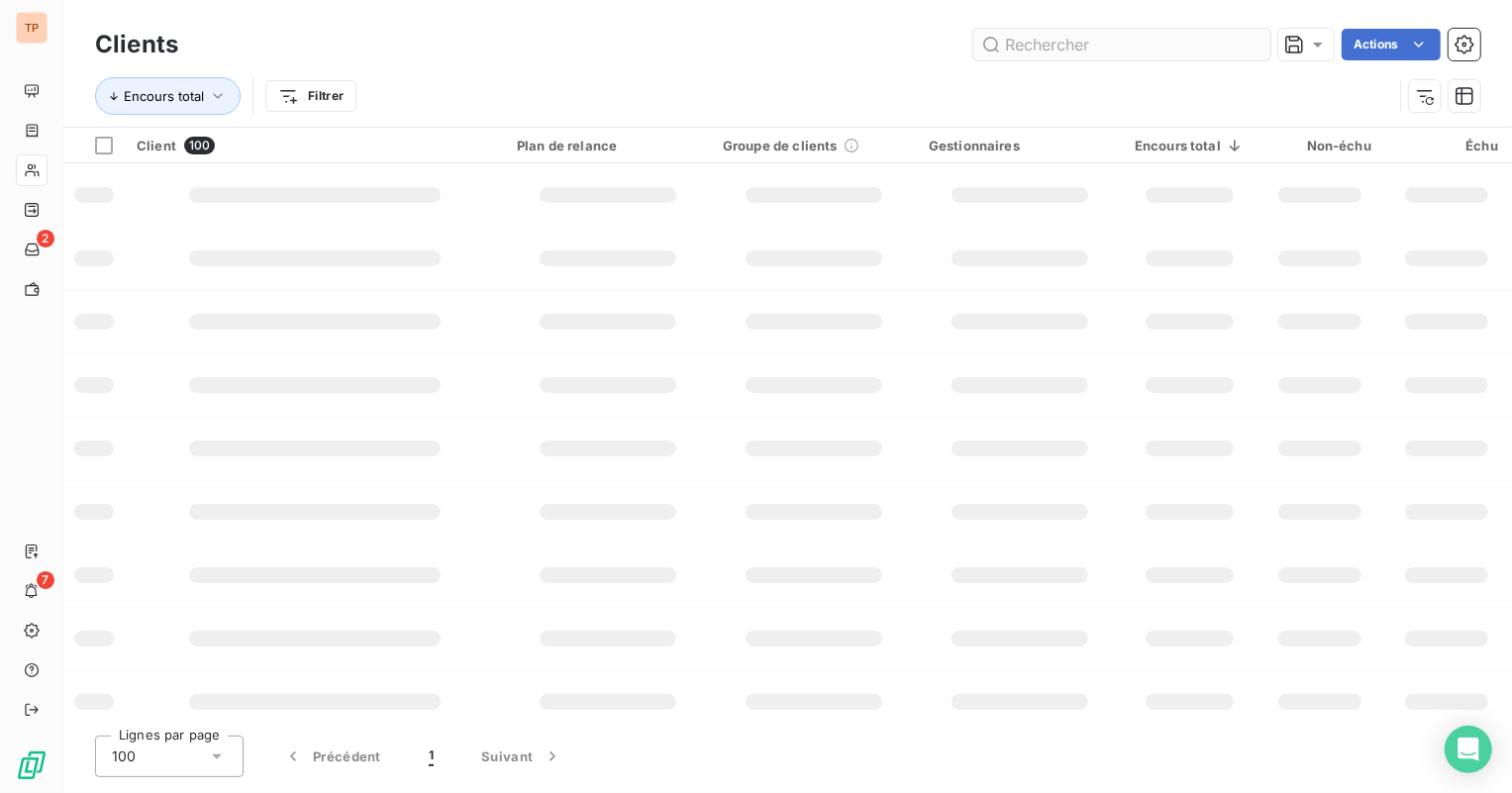 click at bounding box center [1122, 45] 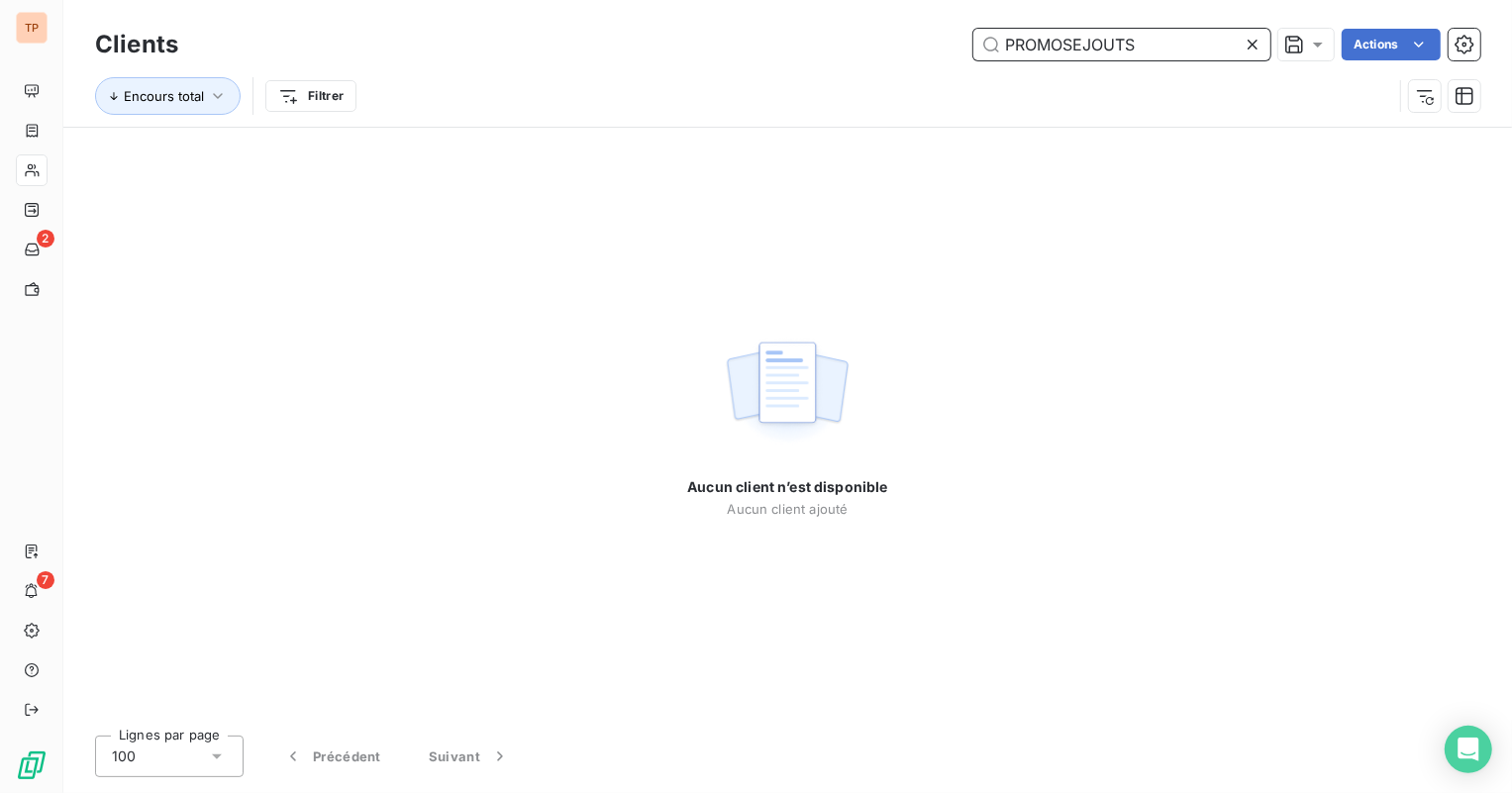 click on "PROMOSEJOUTS Actions" at bounding box center [841, 45] 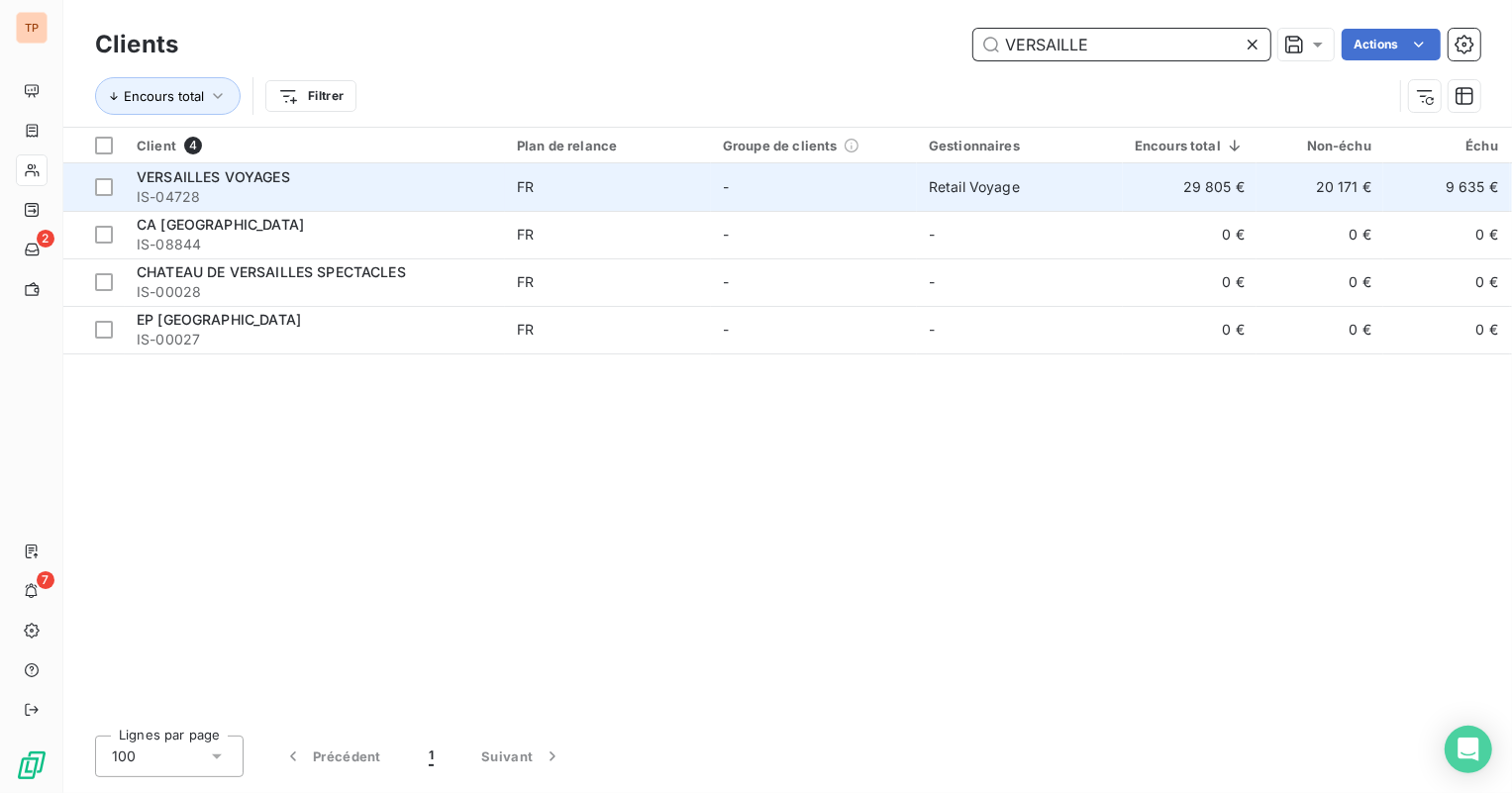 type on "VERSAILLE" 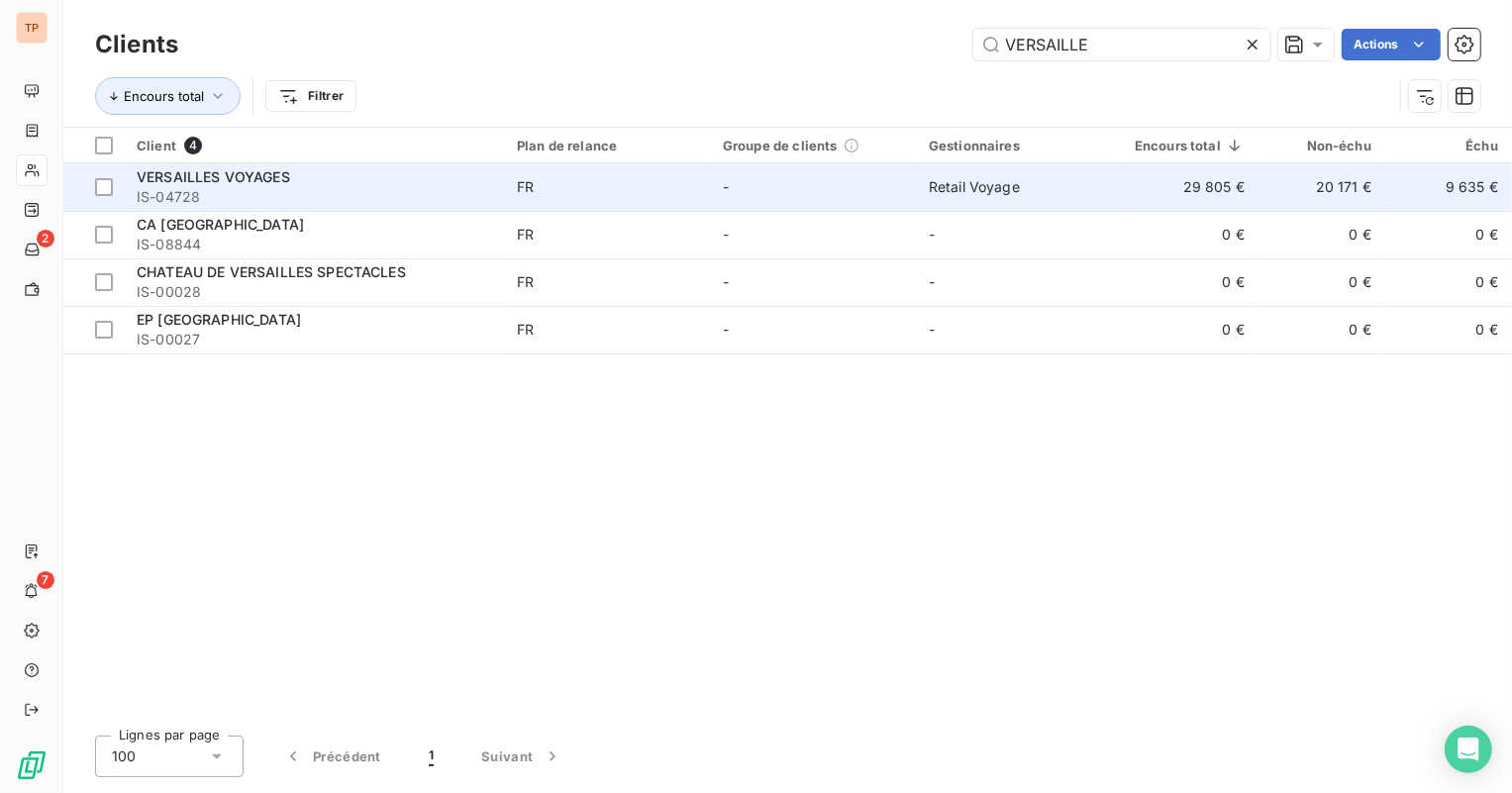 click on "FR" at bounding box center (608, 187) 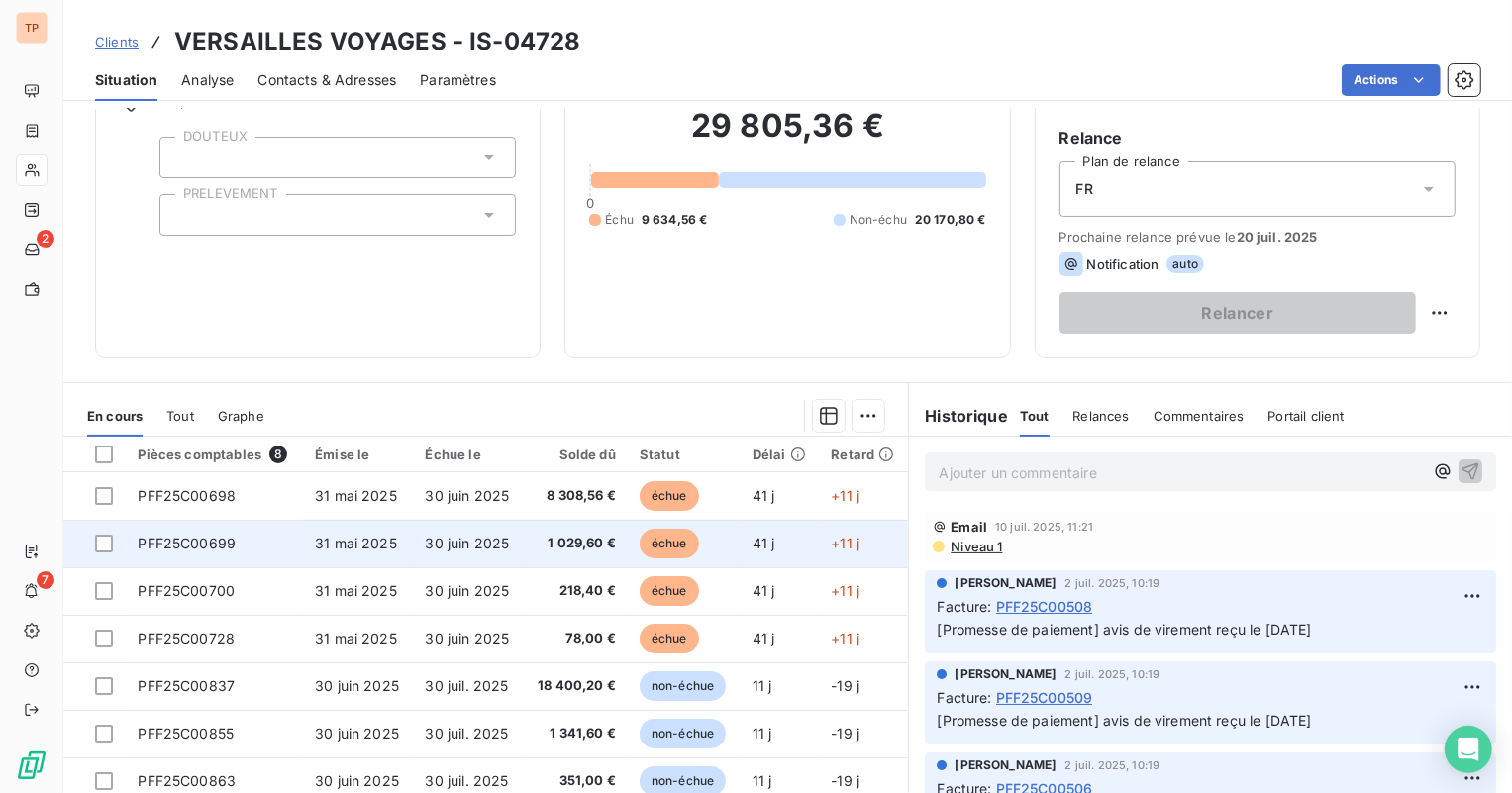 scroll, scrollTop: 179, scrollLeft: 0, axis: vertical 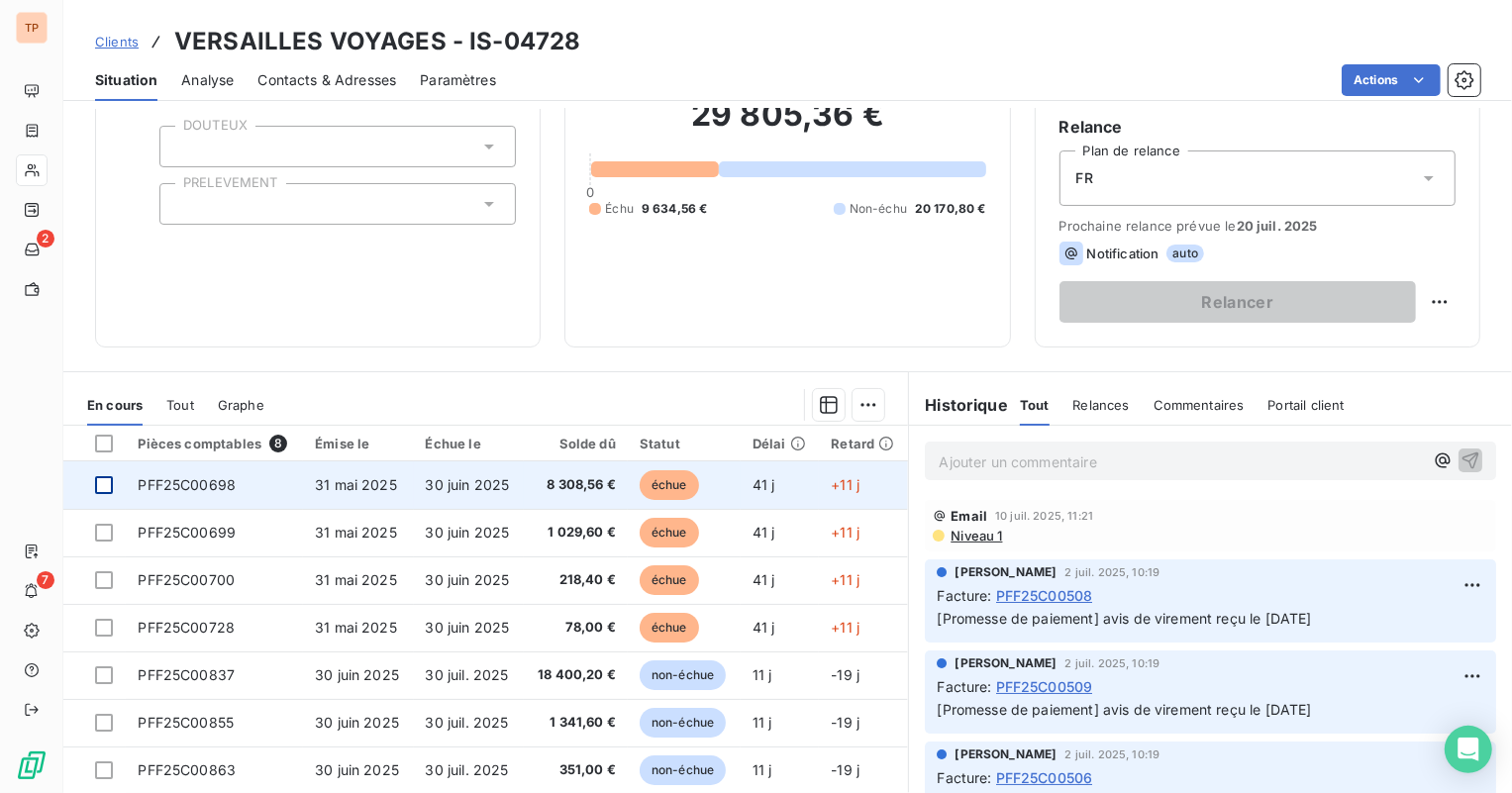 click at bounding box center [104, 485] 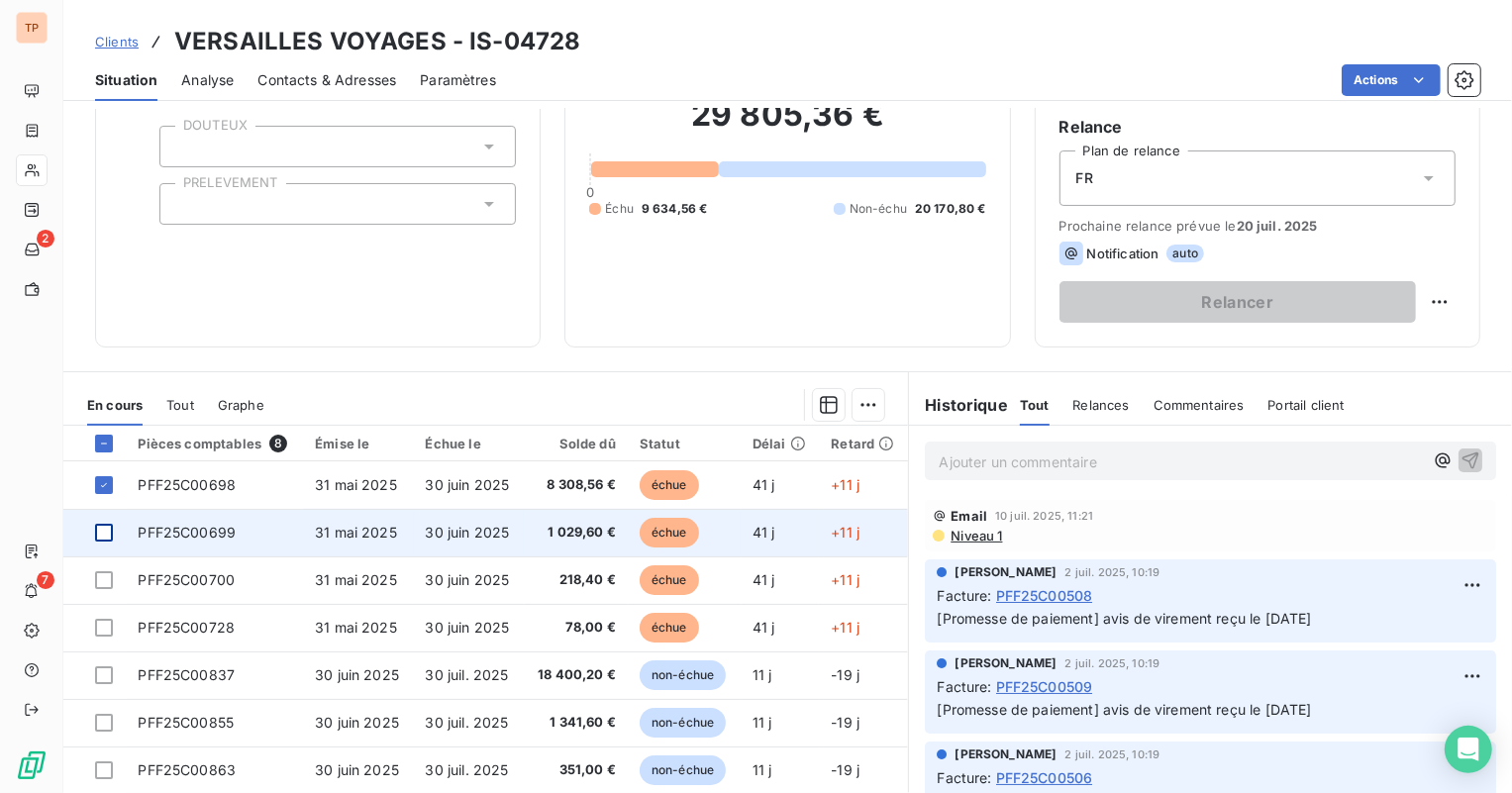 click at bounding box center [104, 533] 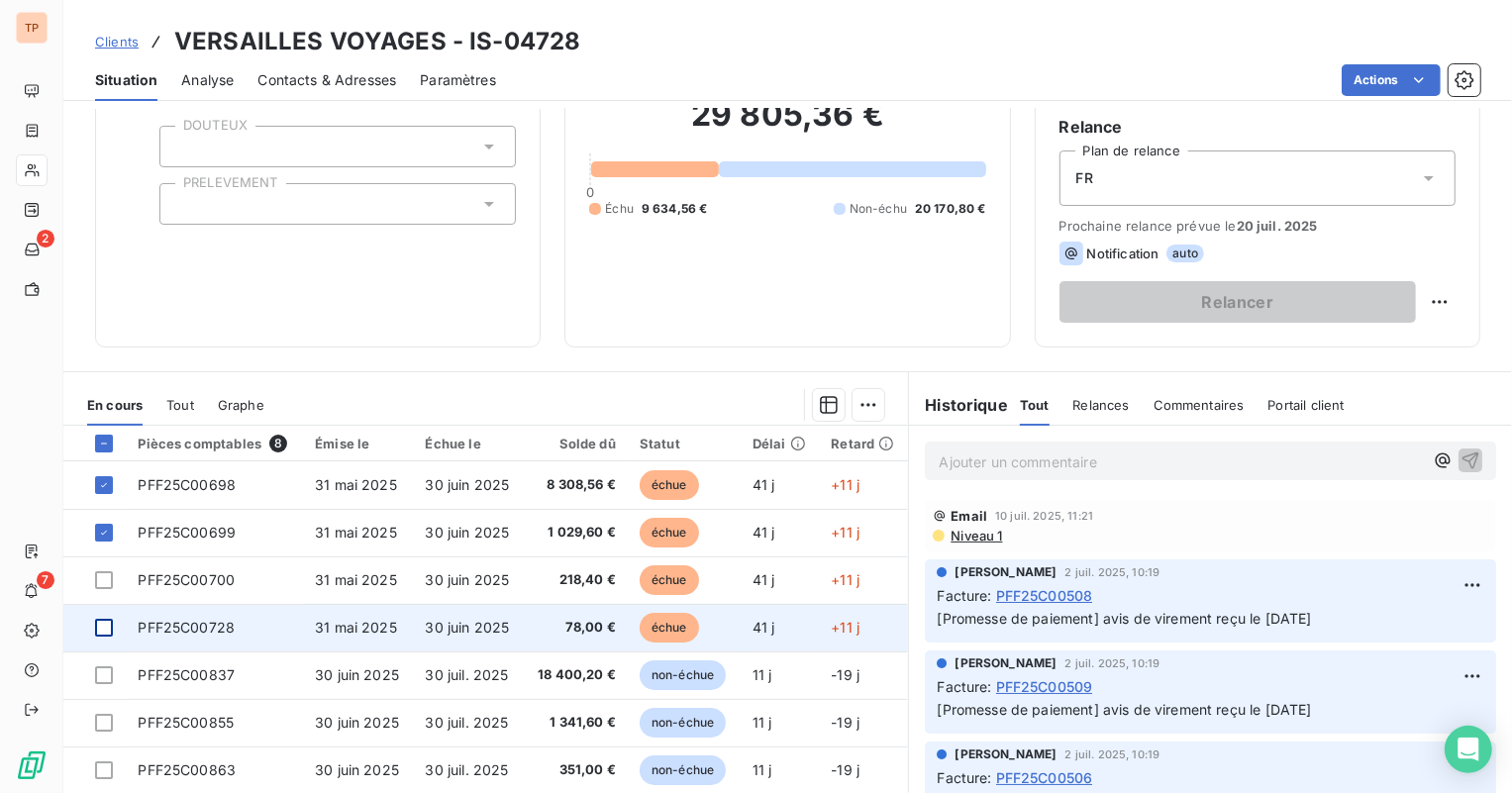 drag, startPoint x: 101, startPoint y: 584, endPoint x: 101, endPoint y: 624, distance: 40 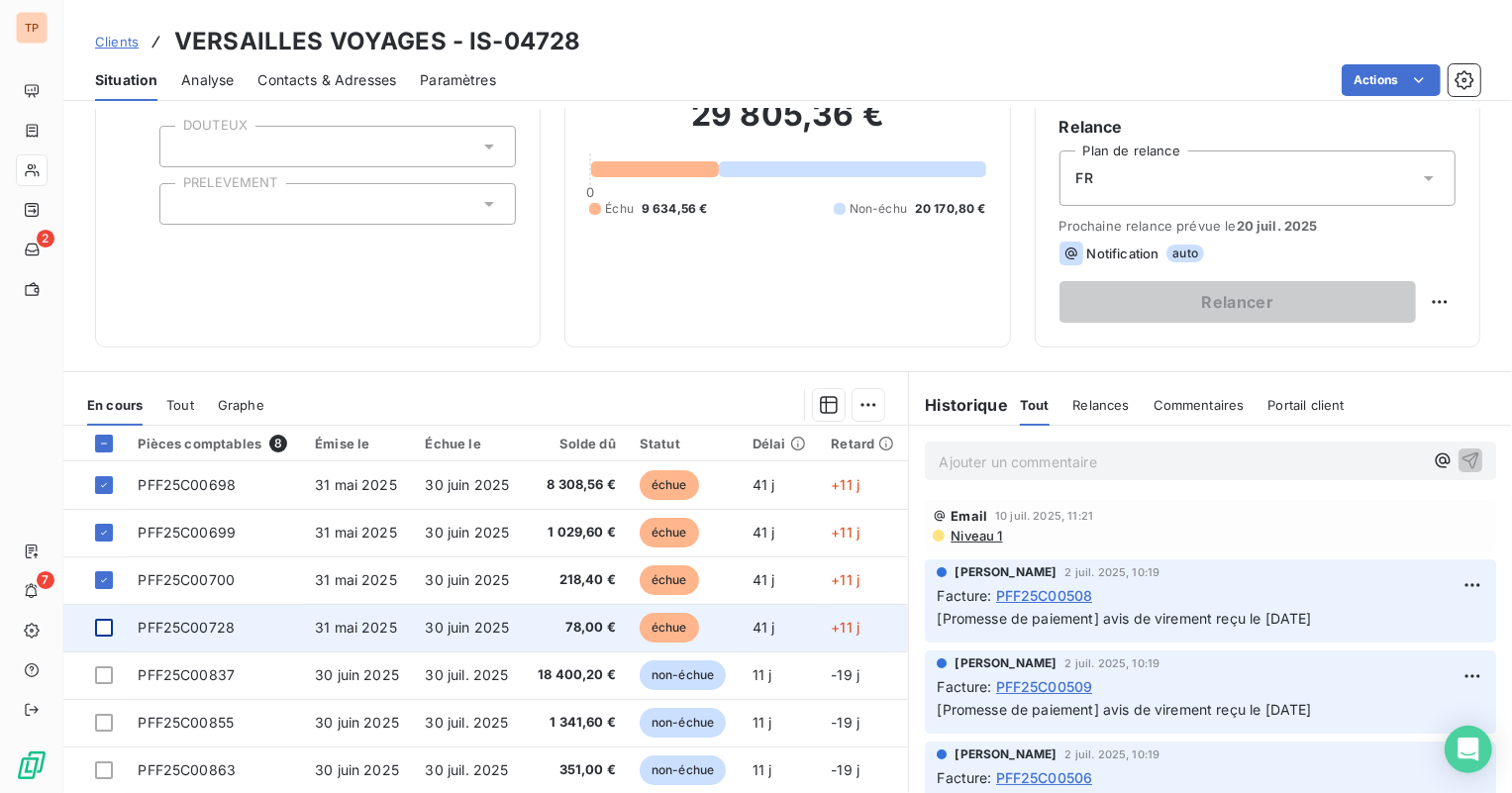 click at bounding box center [104, 628] 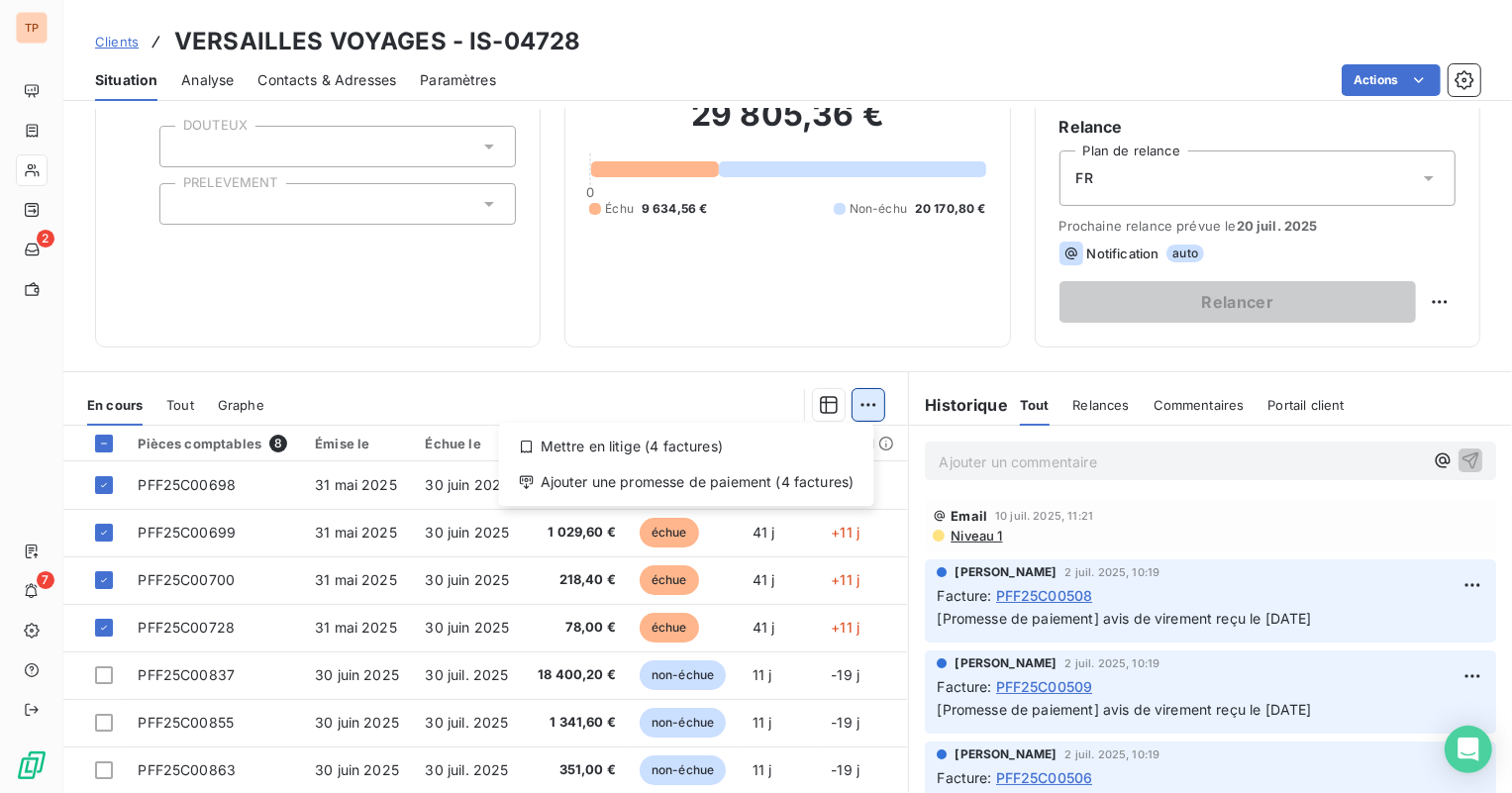 click on "TP 2 7 Clients VERSAILLES VOYAGES - IS-04728 Situation Analyse Contacts & Adresses Paramètres Actions Informations client Gestionnaires Retail Voyage Propriétés Client DOUTEUX PRELEVEMENT Encours client   29 805,36 € 0 Échu 9 634,56 € Non-échu 20 170,80 €     Limite d’encours Ajouter une limite d’encours autorisé Gestion du risque Surveiller ce client en intégrant votre outil de gestion des risques client. Relance Plan de relance FR Prochaine relance prévue le  20 juil. 2025 Notification auto Relancer En cours Tout Graphe Mettre en litige (4 factures) Ajouter une promesse de paiement (4 factures) Pièces comptables 8 Émise le Échue le Solde dû Statut Délai   Retard   PFF25C00698 31 mai 2025 30 juin 2025 8 308,56 € échue 41 j +11 j PFF25C00699 31 mai 2025 30 juin 2025 1 029,60 € échue 41 j +11 j PFF25C00700 31 mai 2025 30 juin 2025 218,40 € échue 41 j +11 j PFF25C00728 31 mai 2025 30 juin 2025 78,00 € échue 41 j +11 j PFF25C00837 30 juin 2025 11 j" at bounding box center (756, 396) 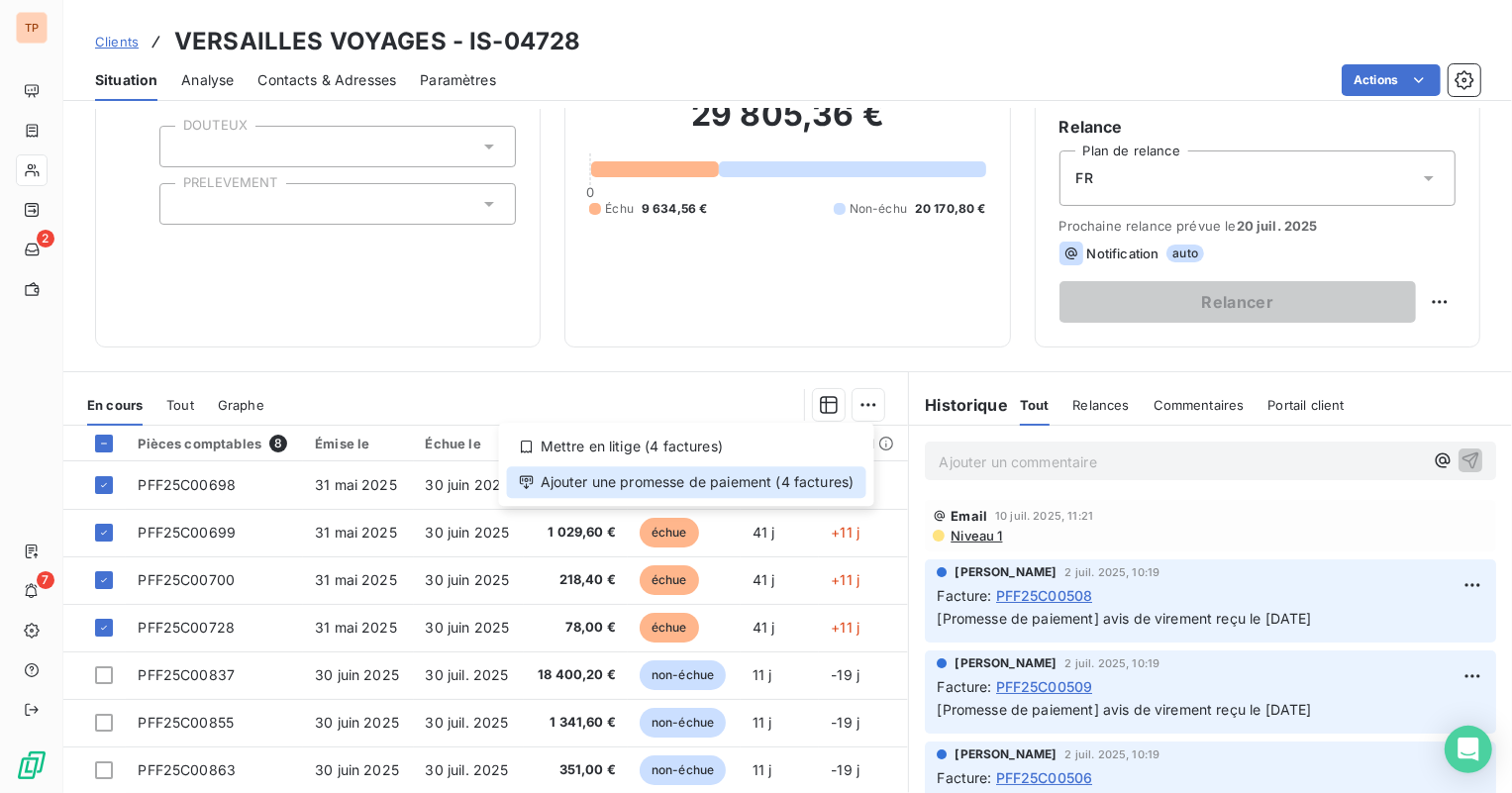 click on "Ajouter une promesse de paiement (4 factures)" at bounding box center (686, 482) 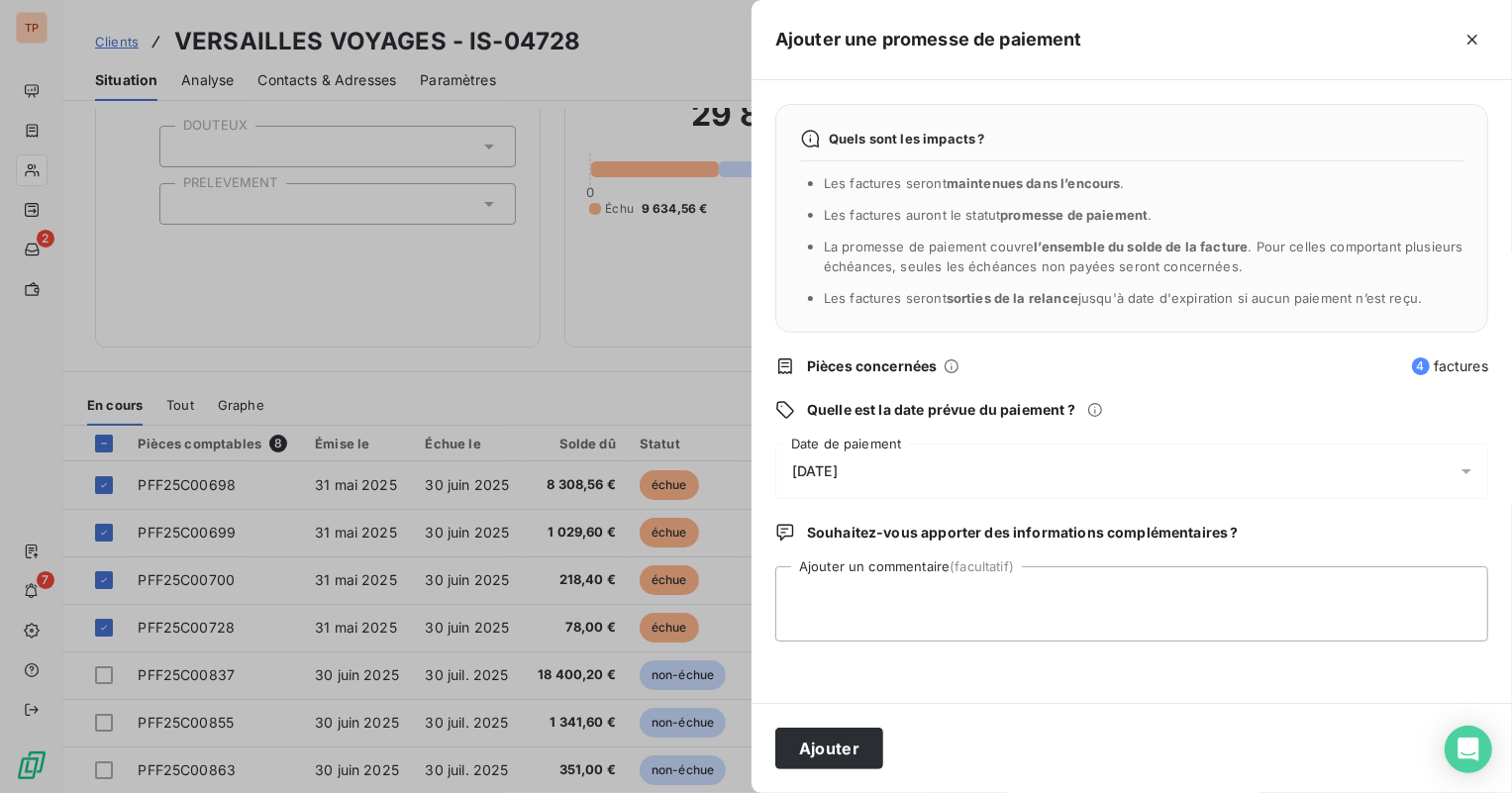 click on "[DATE]" at bounding box center (1132, 471) 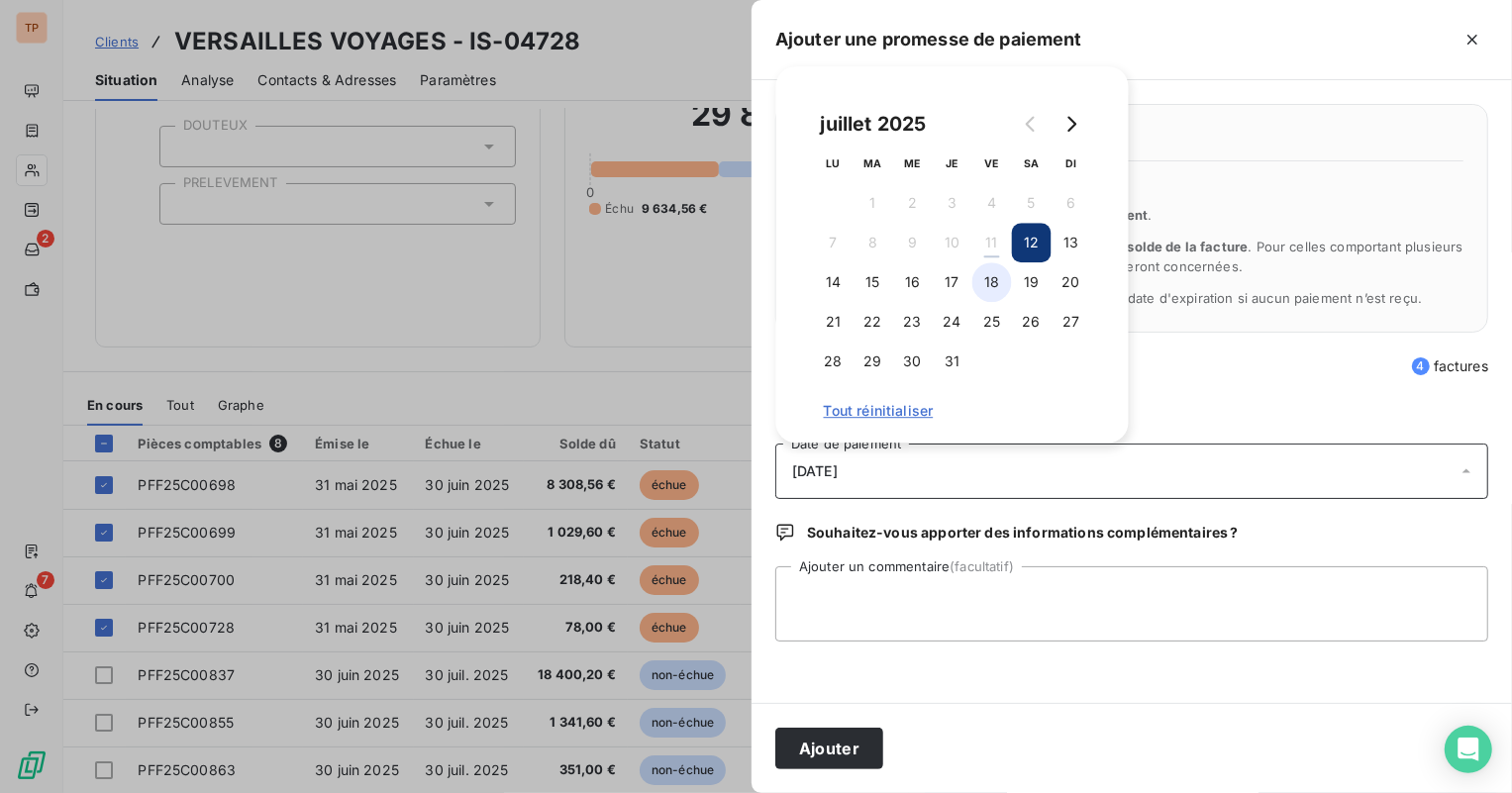 click on "18" at bounding box center (992, 282) 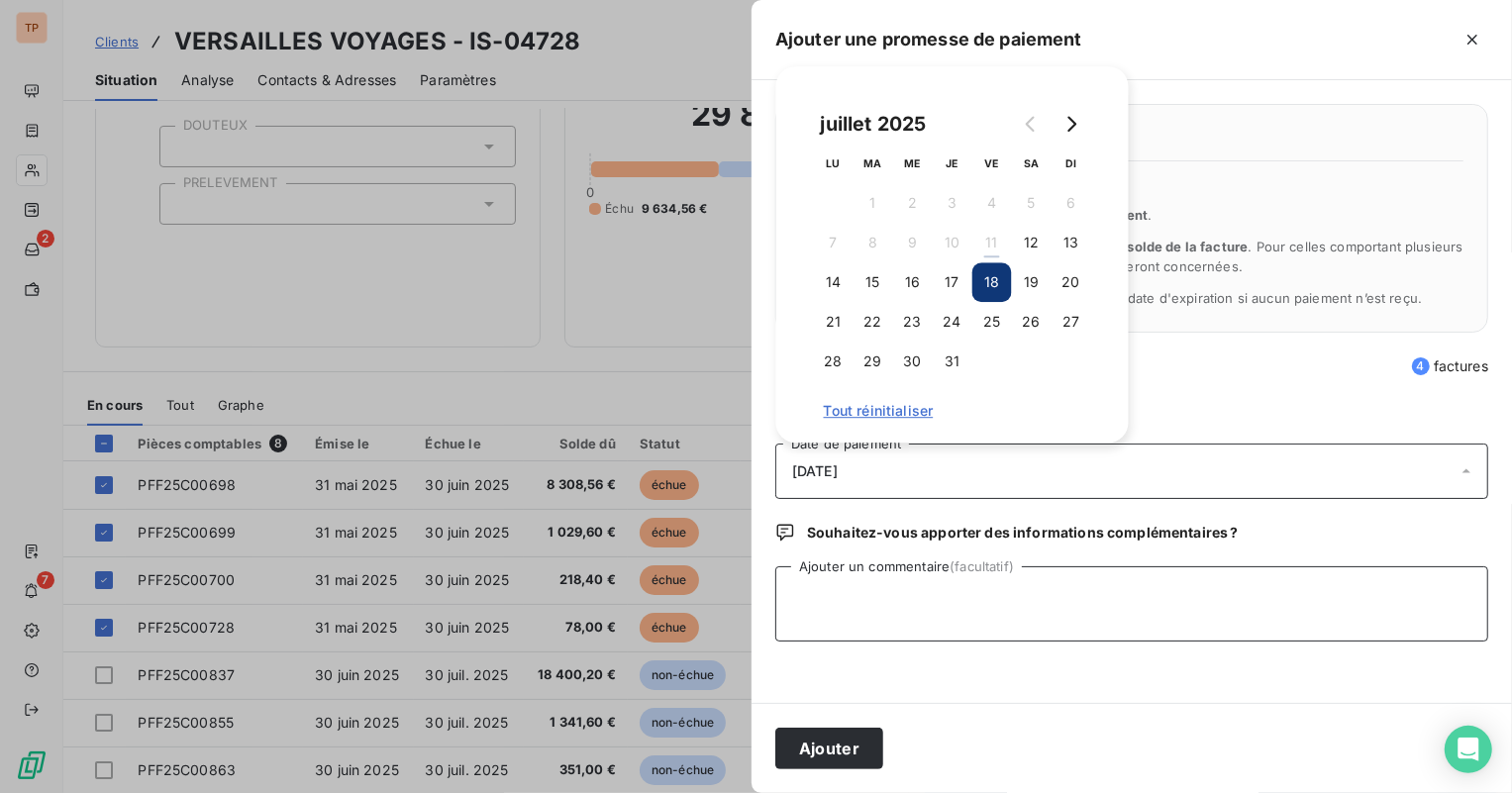click on "Ajouter un commentaire  (facultatif)" at bounding box center (1132, 604) 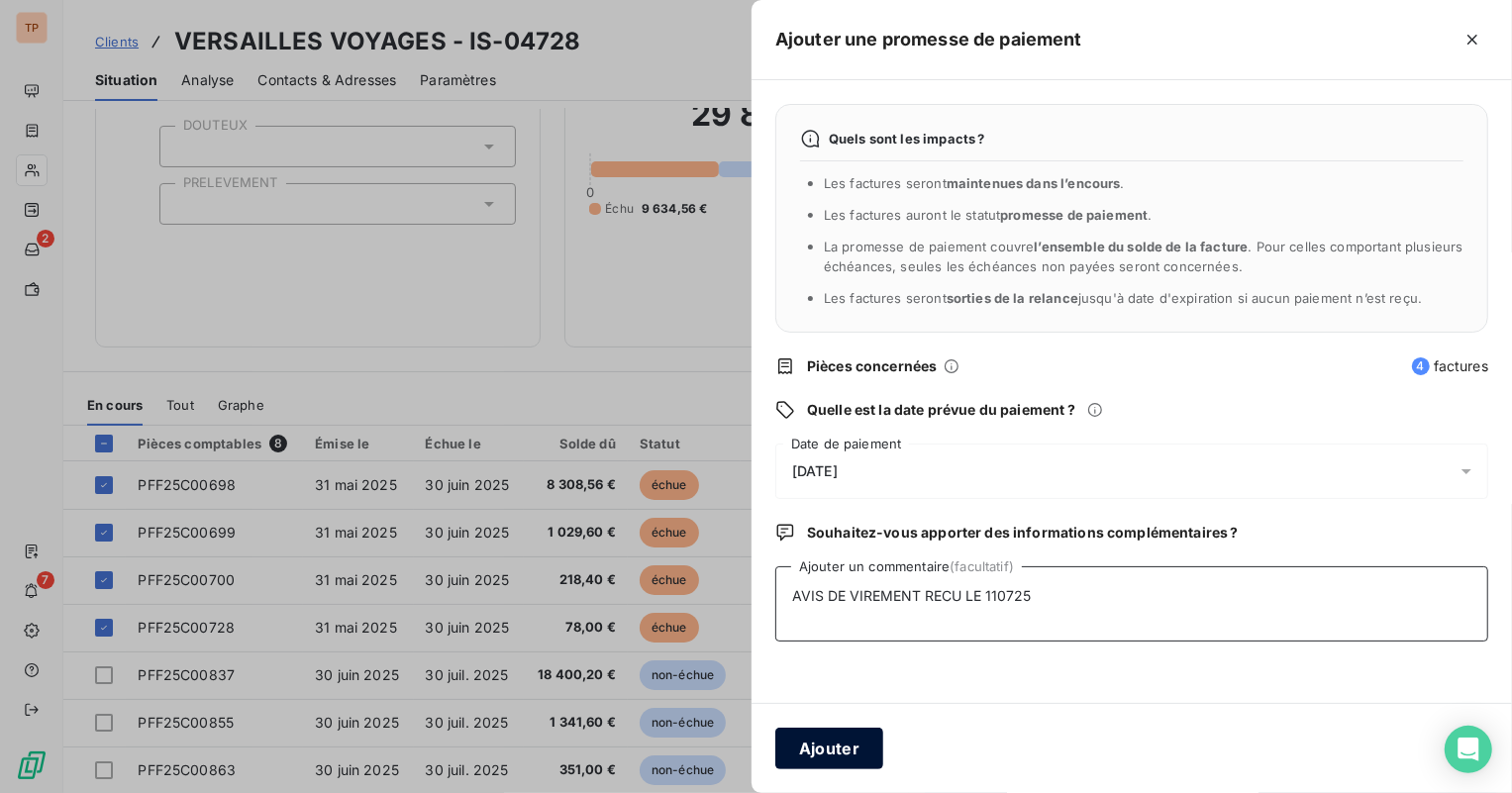 type on "AVIS DE VIREMENT RECU LE 110725" 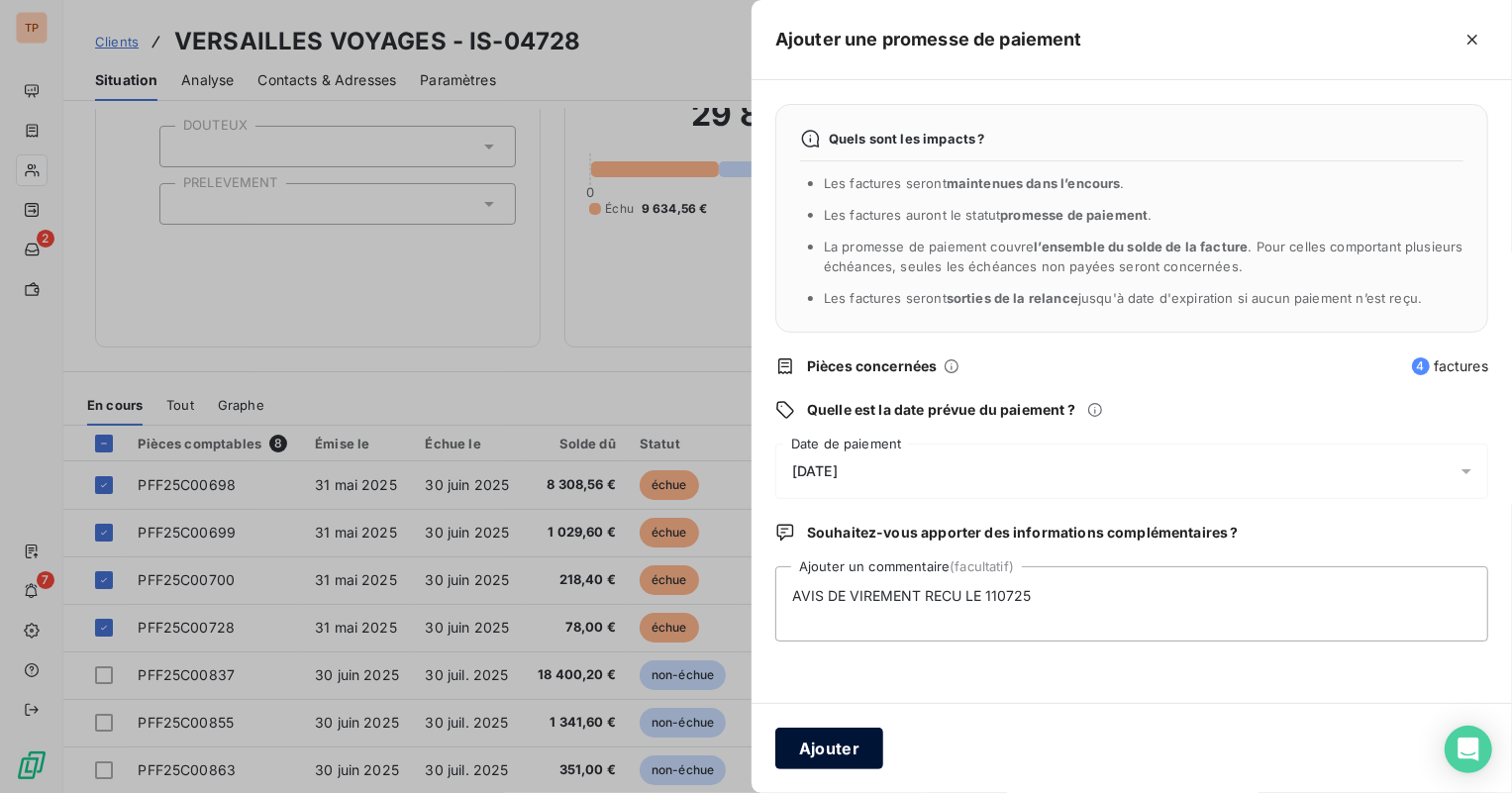 click on "Ajouter" at bounding box center [829, 748] 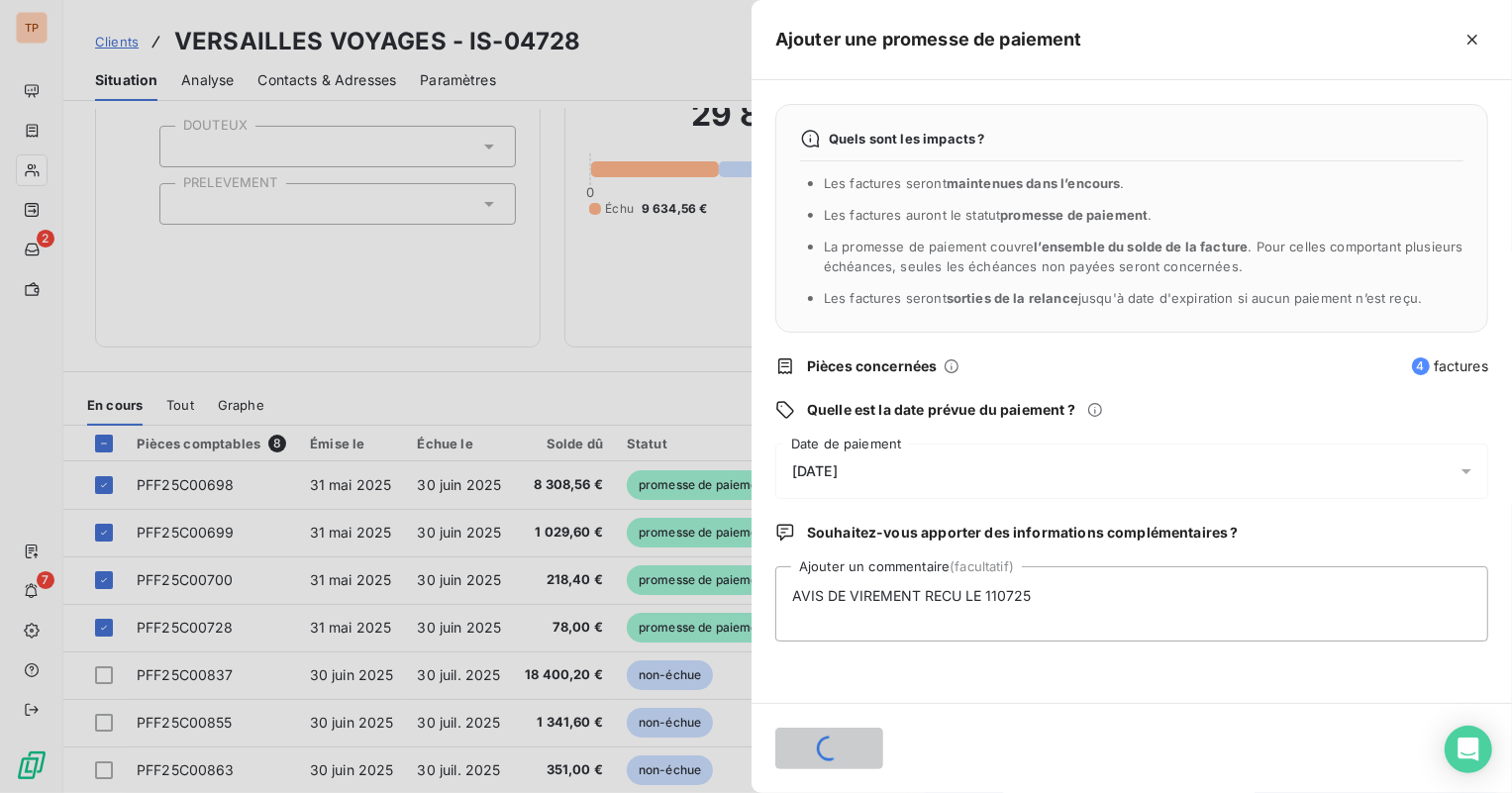 type 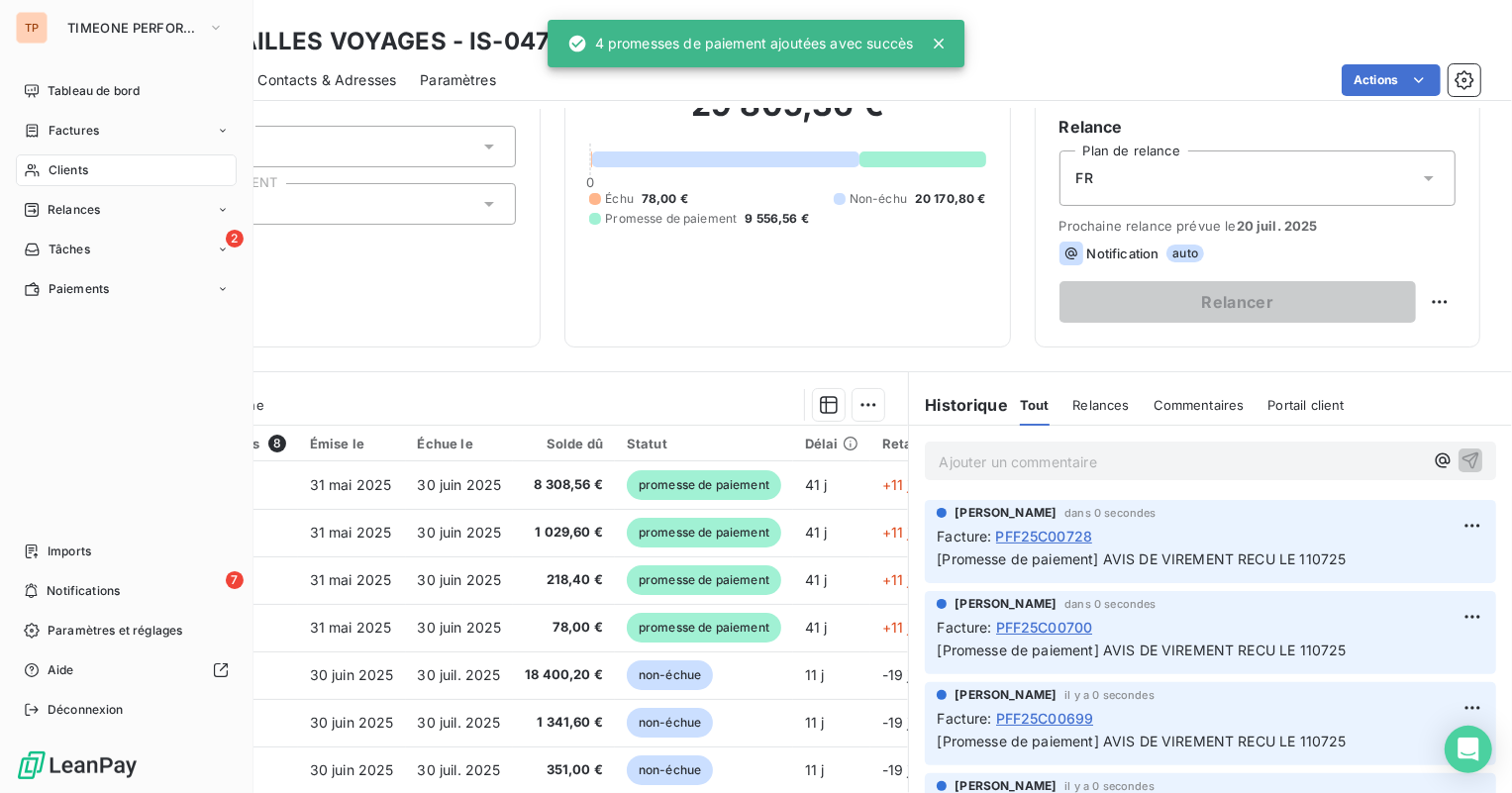 drag, startPoint x: 85, startPoint y: 163, endPoint x: 129, endPoint y: 163, distance: 44 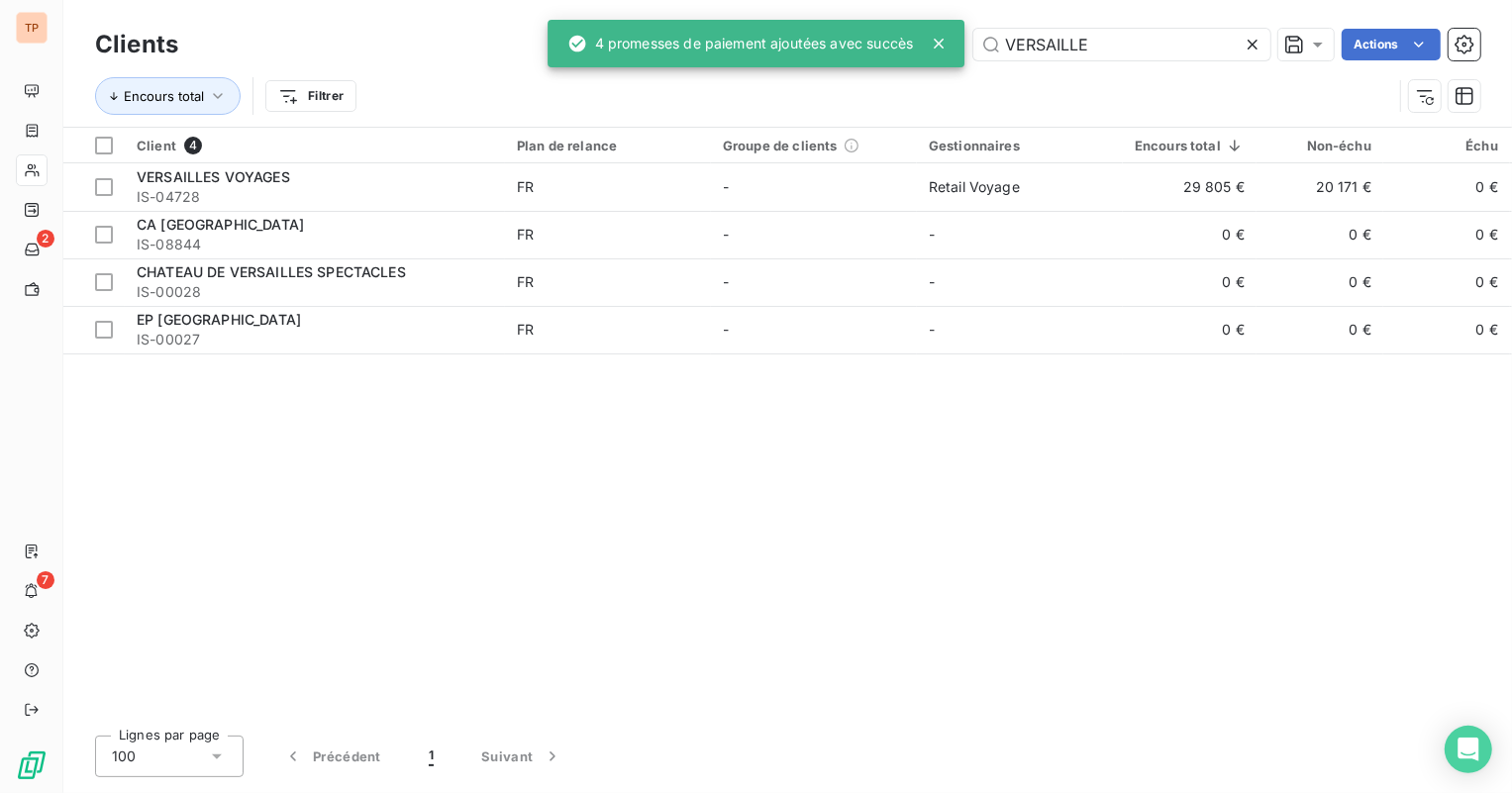 click on "TP 2 7 Clients VERSAILLE Actions Encours total Filtrer Client 4 Plan de relance Groupe de clients Gestionnaires Encours total Non-échu Échu Limite d’encours Délai moyen de paiement DOUTEUX PRELEVEMENT VERSAILLES VOYAGES IS-04728 FR - Retail Voyage 29 805 € 20 171 € 0 € - 47 jours - - CA [GEOGRAPHIC_DATA] IS-08844 FR - - 0 € 0 € 0 € - - - CHATEAU DE VERSAILLES SPECTACLES IS-00028 FR - - 0 € 0 € 0 € - - - EP [GEOGRAPHIC_DATA] IS-00027 FR - - 0 € 0 € 0 € - - - Lignes par page 100 Précédent 1 Suivant 4 promesses de paiement ajoutées avec succès" at bounding box center [756, 396] 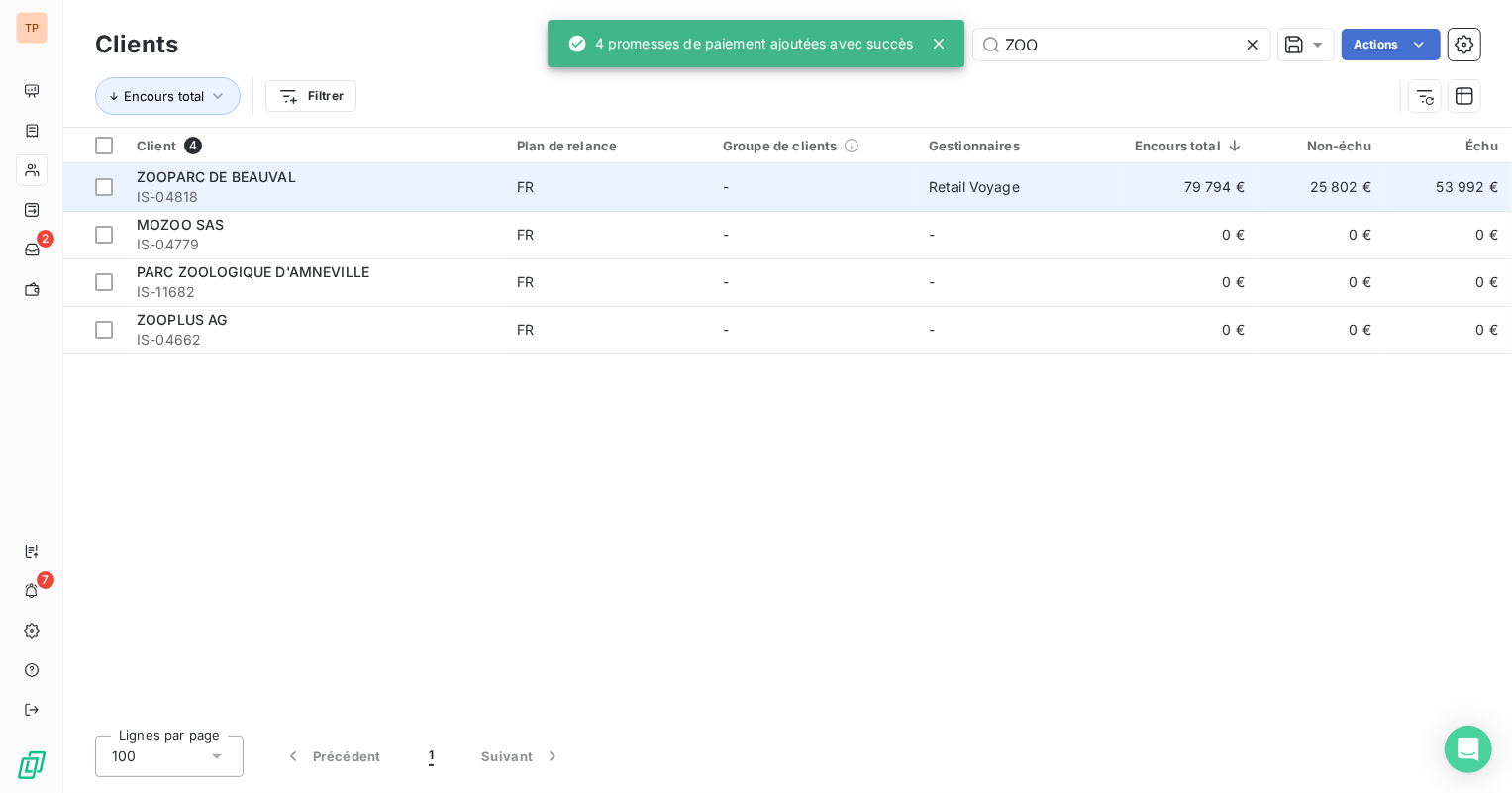 type on "ZOO" 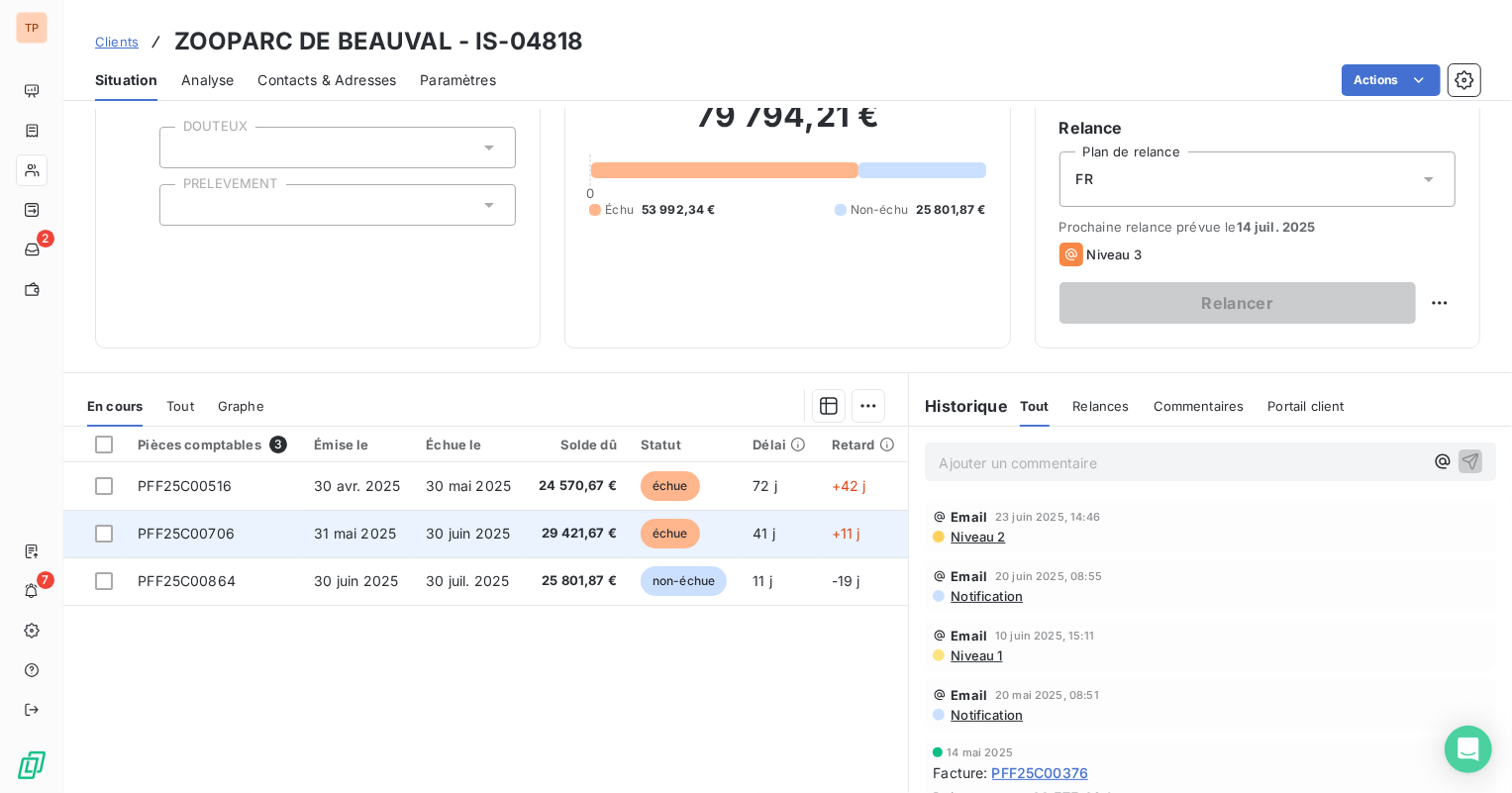 scroll, scrollTop: 179, scrollLeft: 0, axis: vertical 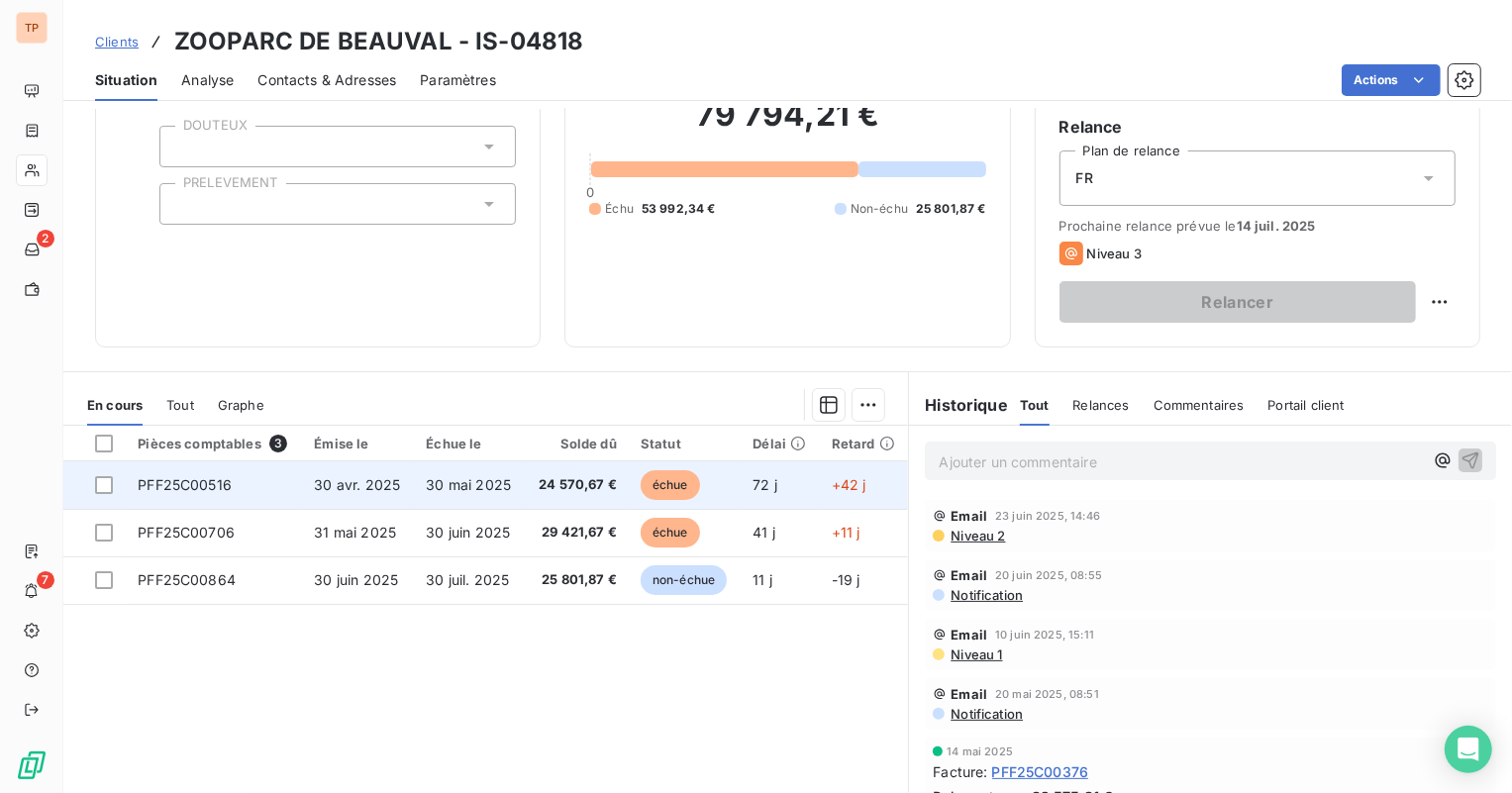 click at bounding box center (94, 485) 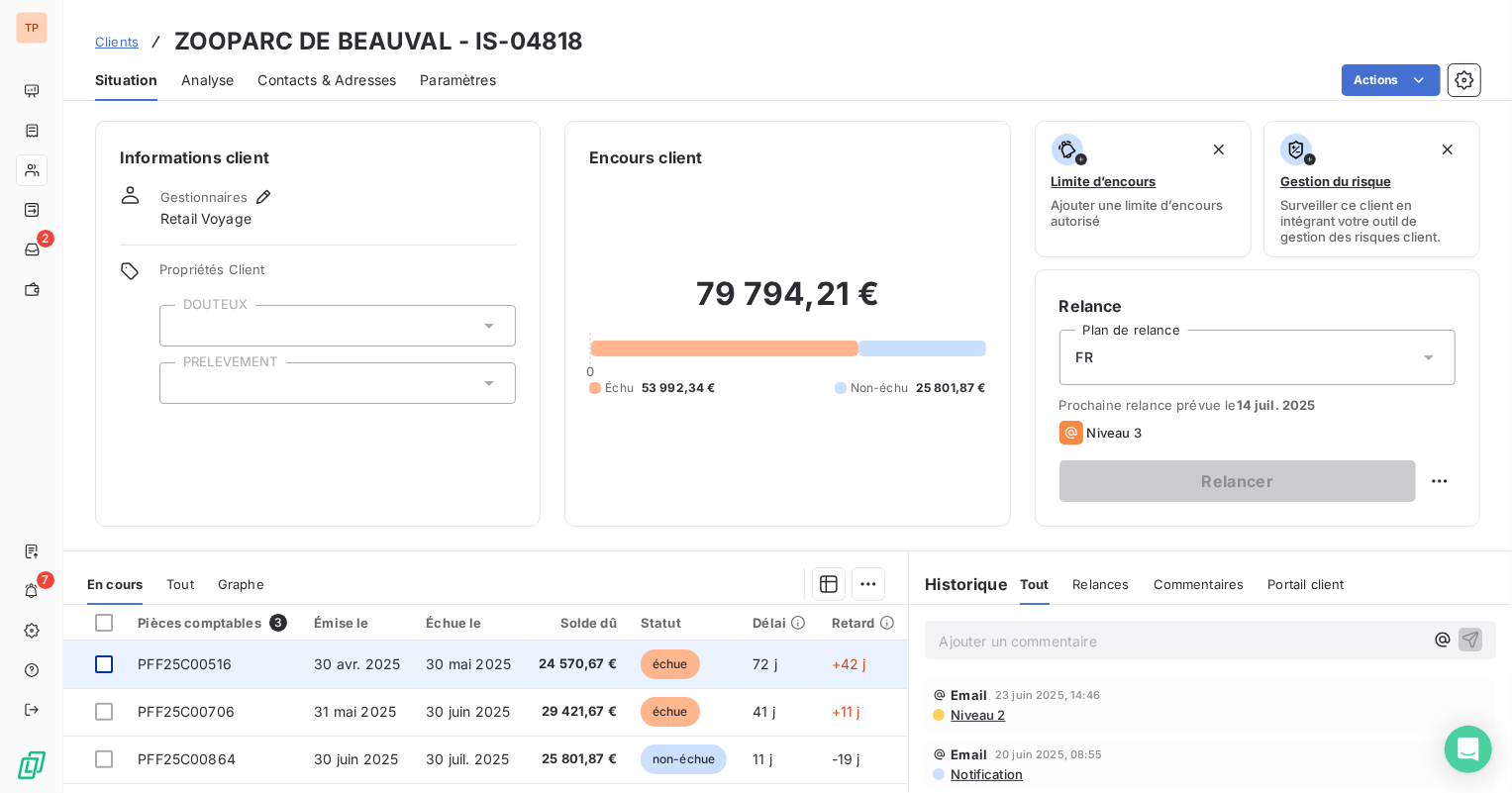 click at bounding box center [104, 664] 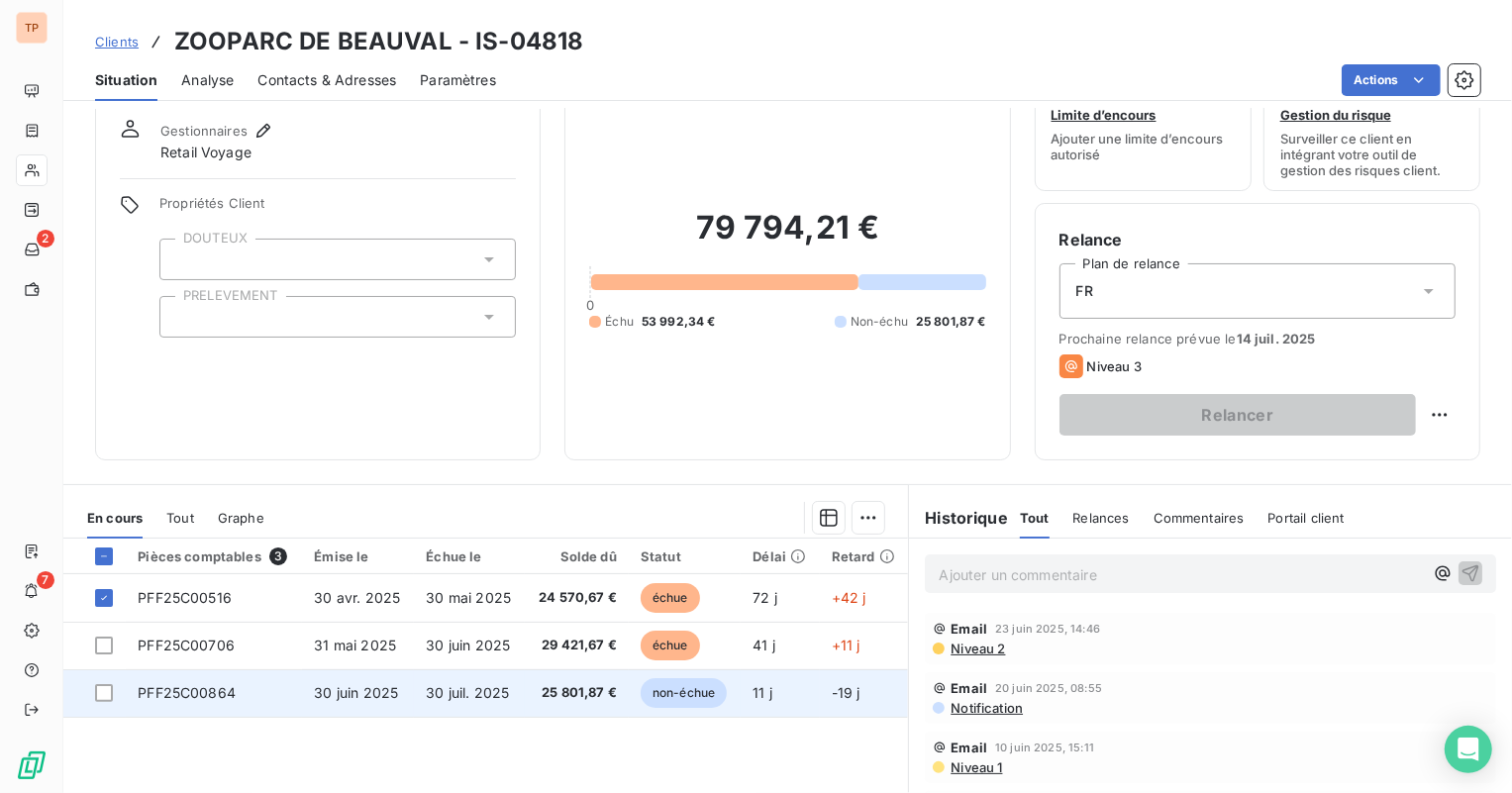 scroll, scrollTop: 179, scrollLeft: 0, axis: vertical 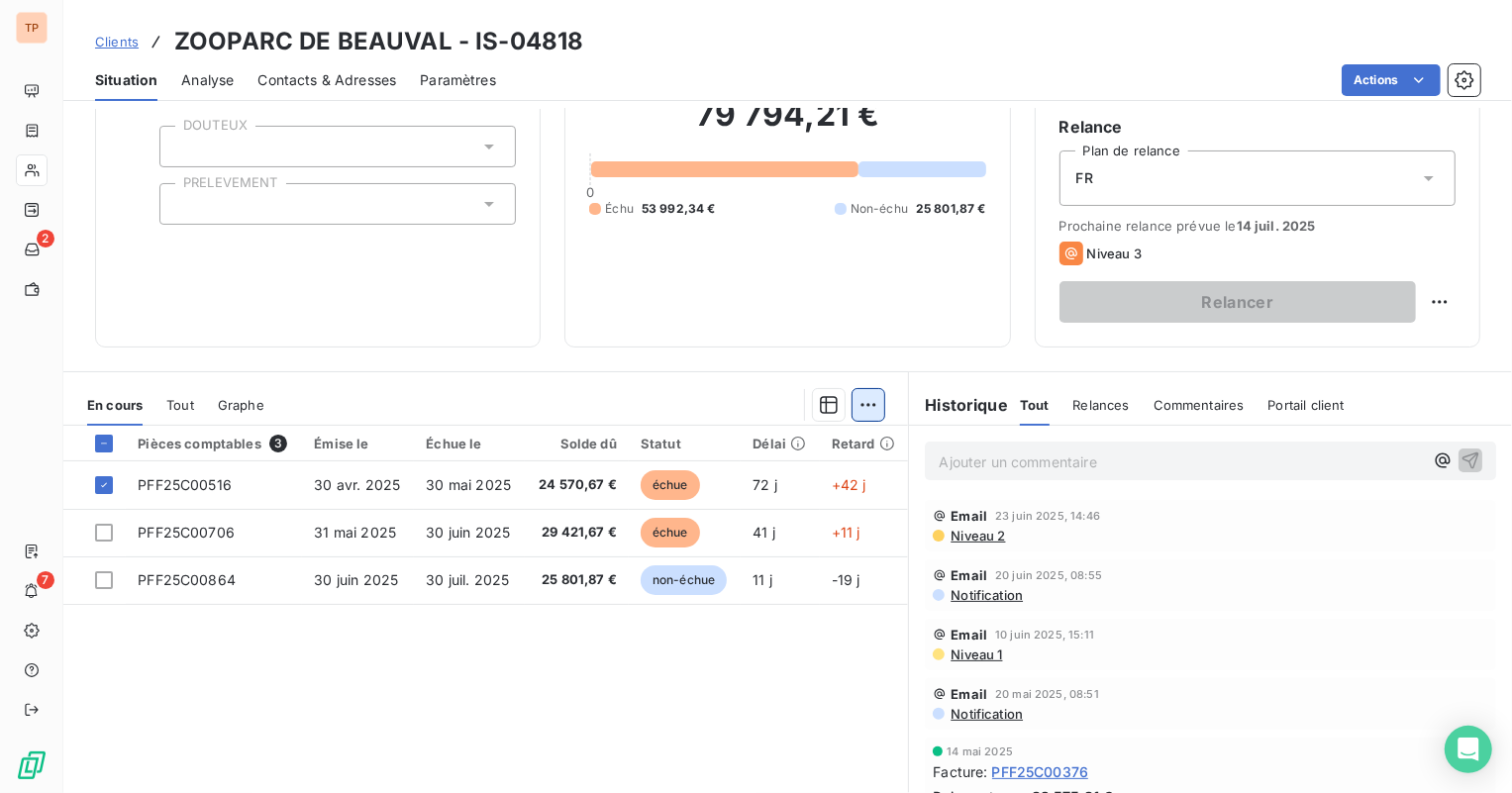click on "TP 2 7 Clients ZOOPARC DE BEAUVAL - IS-04818 Situation Analyse Contacts & Adresses Paramètres Actions Informations client Gestionnaires Retail Voyage Propriétés Client DOUTEUX PRELEVEMENT Encours client   79 794,21 € 0 Échu 53 992,34 € Non-échu 25 801,87 €     Limite d’encours Ajouter une limite d’encours autorisé Gestion du risque Surveiller ce client en intégrant votre outil de gestion des risques client. Relance Plan de relance FR Prochaine relance prévue le  14 juil. 2025 Niveau 3 Relancer En cours Tout Graphe Pièces comptables 3 Émise le Échue le Solde dû Statut Délai   Retard   PFF25C00516 30 avr. 2025 30 mai 2025 24 570,67 € échue 72 j +42 j PFF25C00706 31 mai 2025 30 juin 2025 29 421,67 € échue 41 j +11 j PFF25C00864 30 juin 2025 30 juil. 2025 25 801,87 € non-échue 11 j -19 j Lignes par page 25 Précédent 1 Suivant Historique Tout Relances Commentaires Portail client Tout Relances Commentaires Portail client Ajouter un commentaire ﻿ Email" at bounding box center [756, 396] 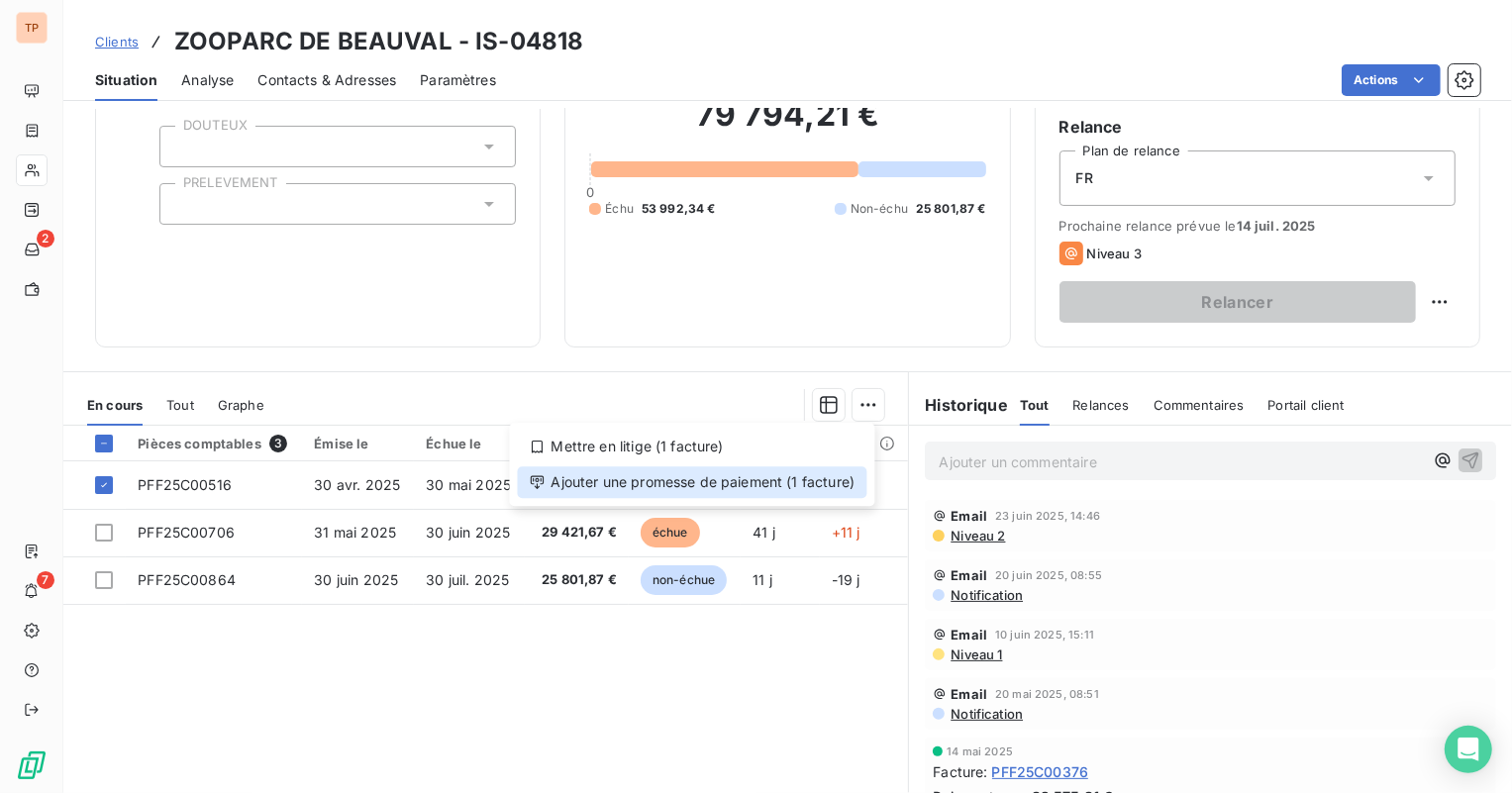 click on "Ajouter une promesse de paiement (1 facture)" at bounding box center [692, 482] 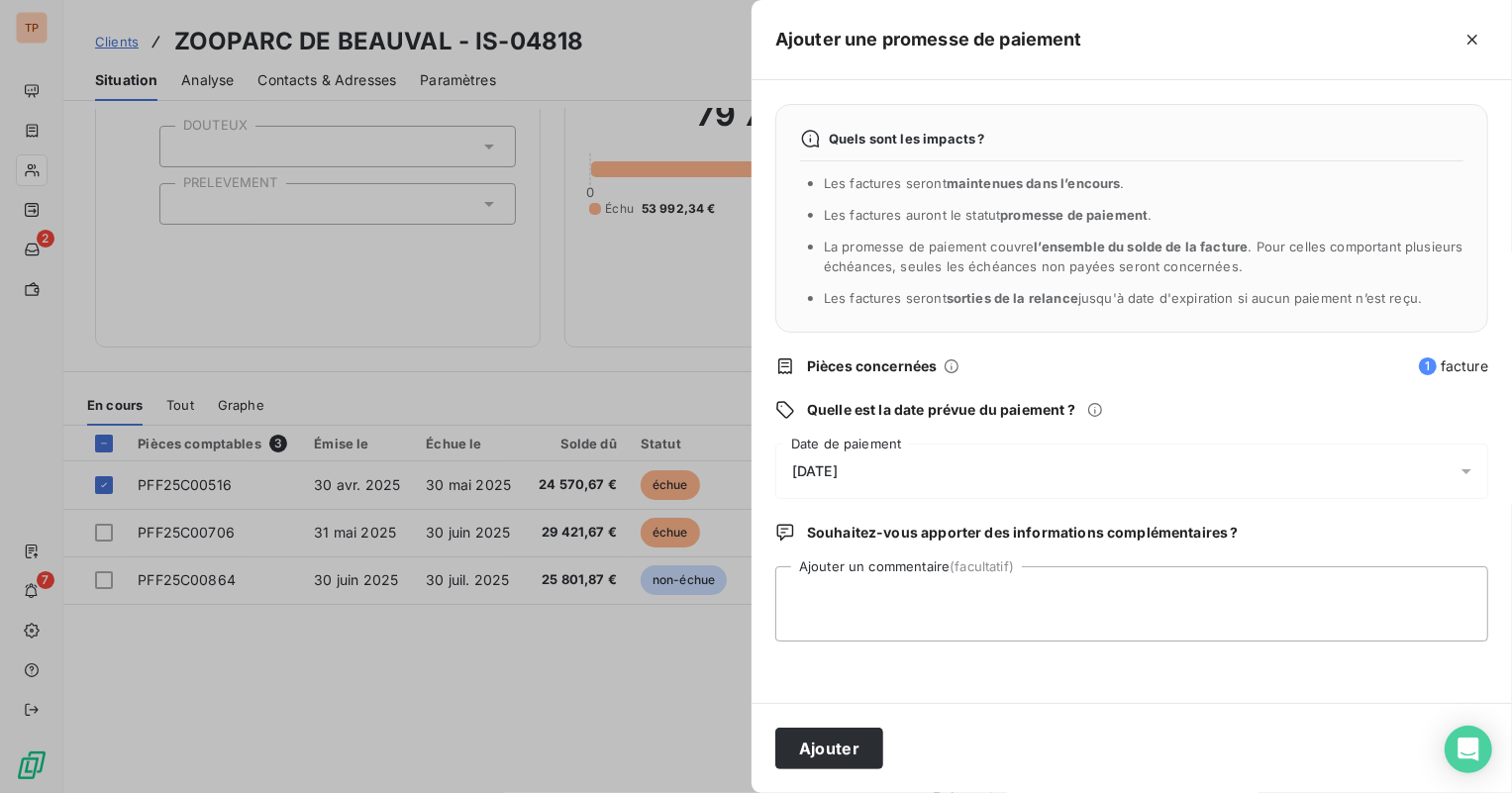 click on "[DATE]" at bounding box center (815, 471) 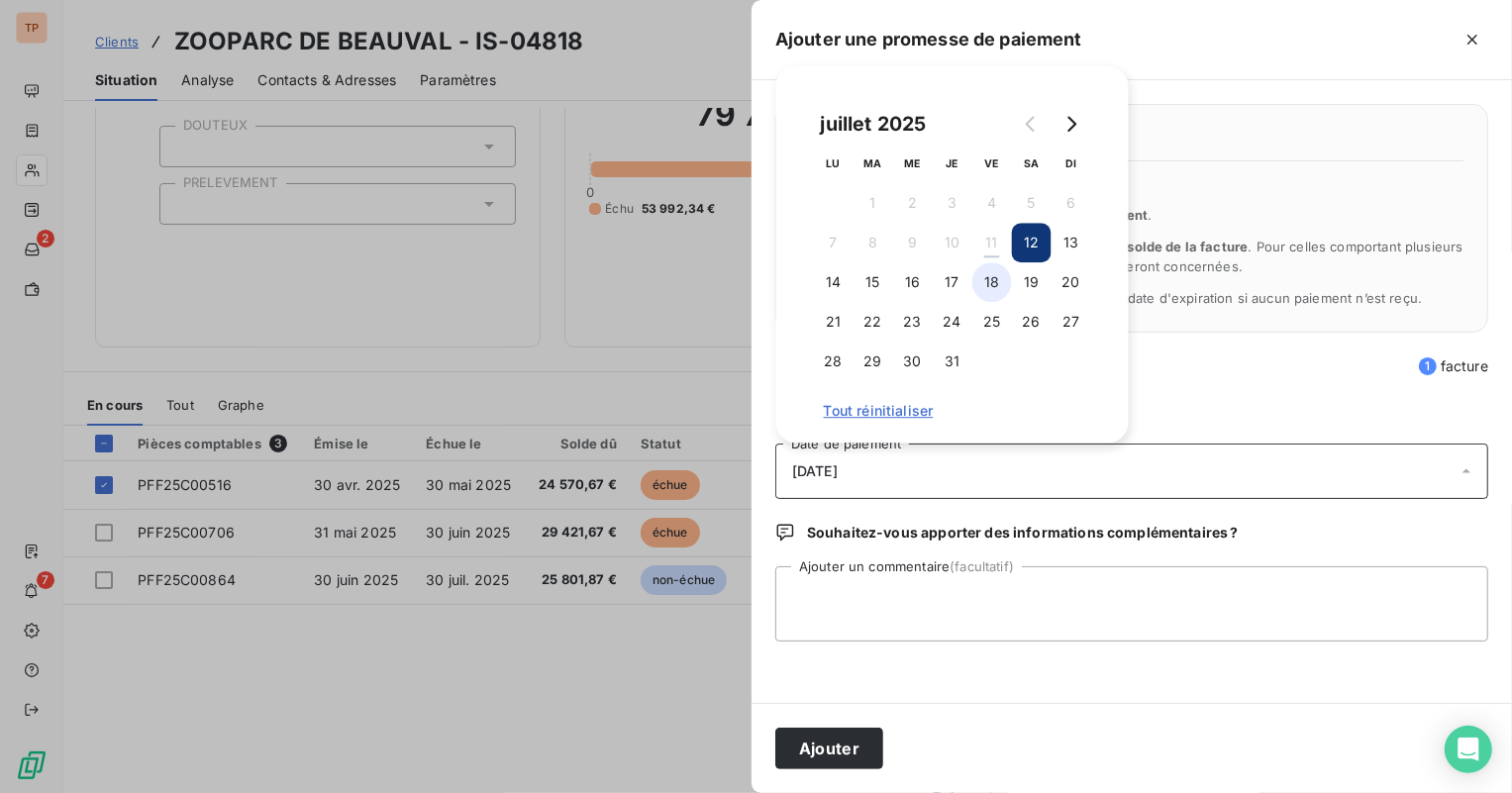 click on "18" at bounding box center [992, 282] 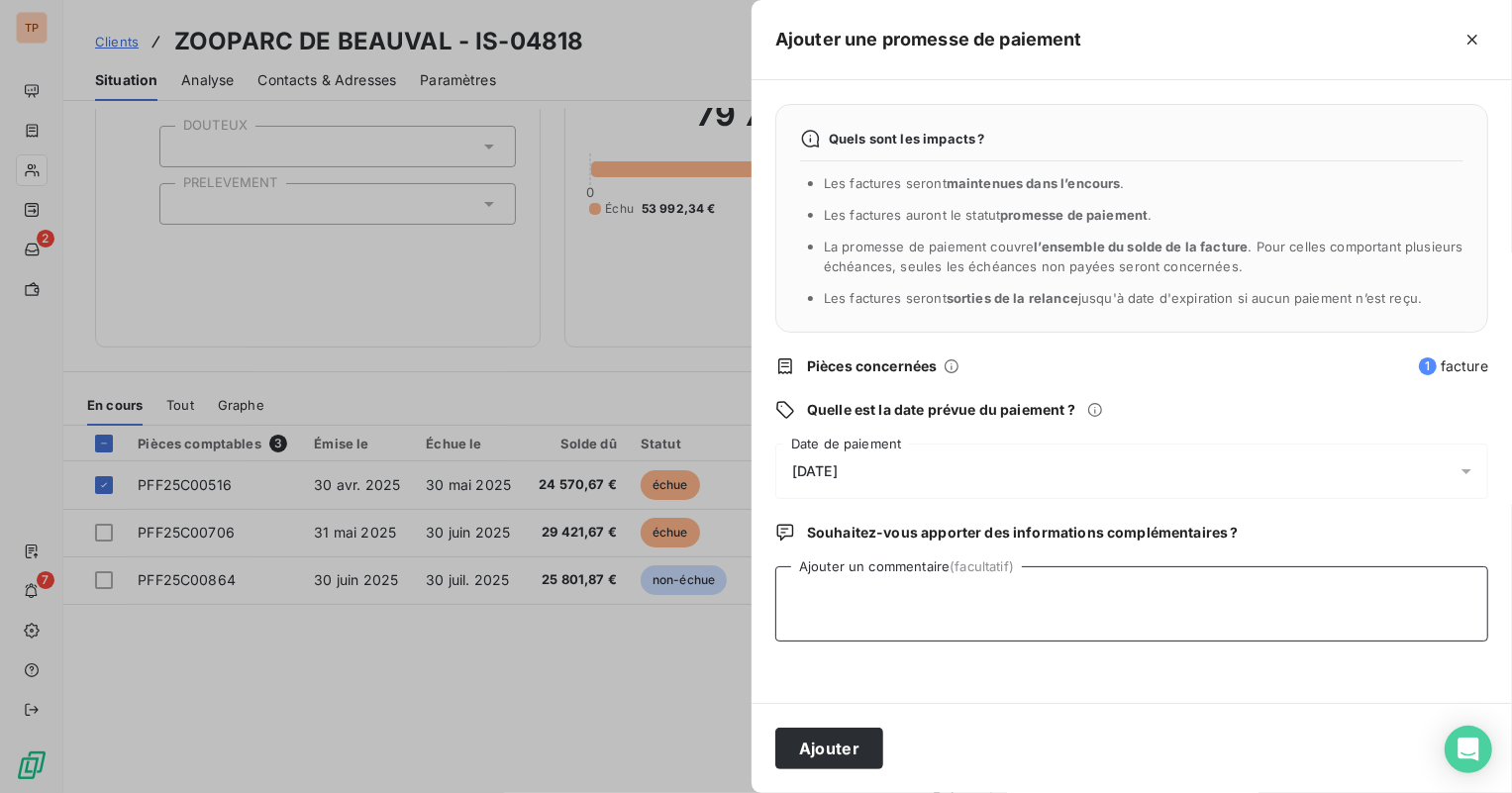 click on "Ajouter un commentaire  (facultatif)" at bounding box center [1132, 604] 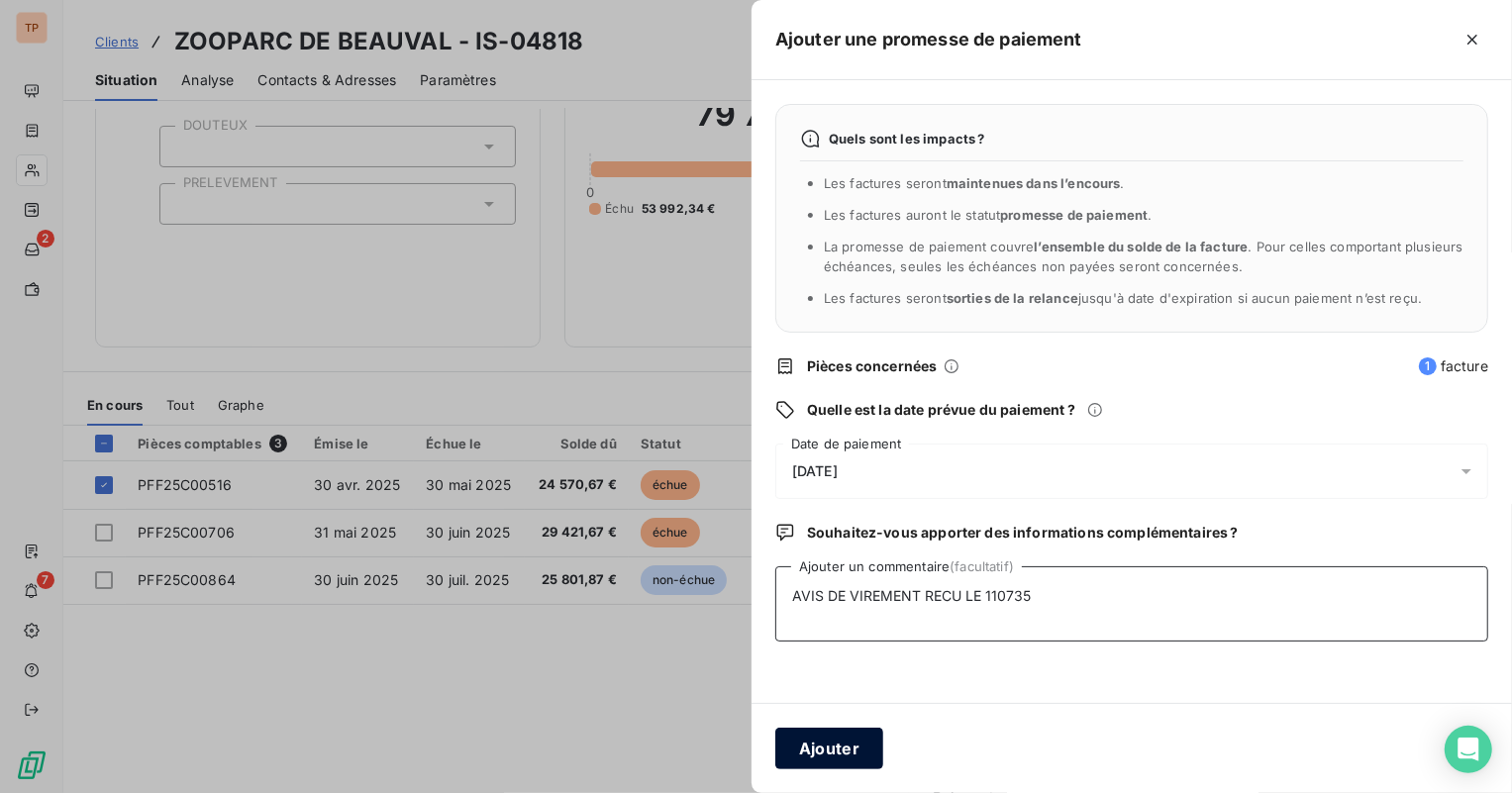type on "AVIS DE VIREMENT RECU LE 110735" 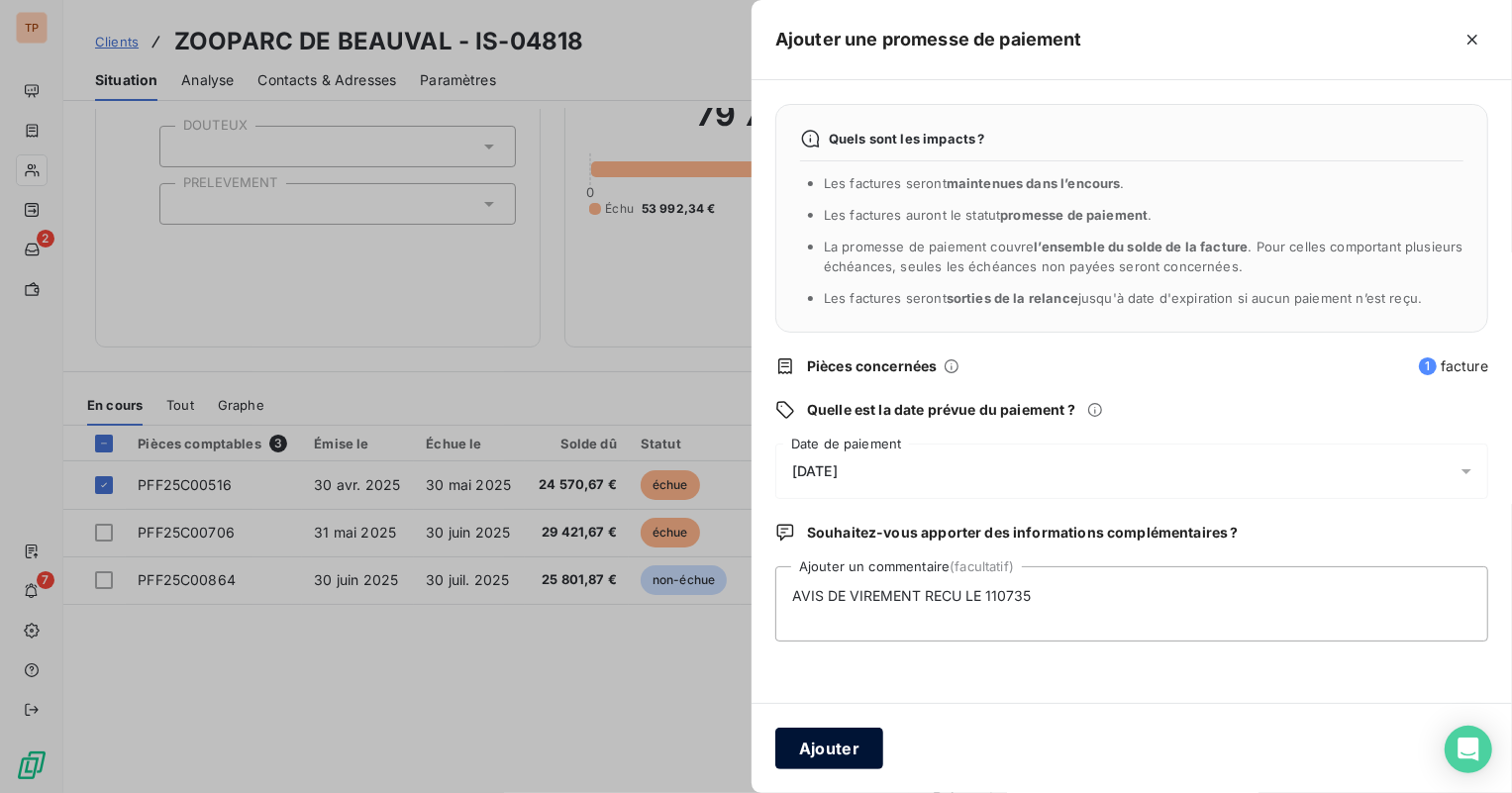 click on "Ajouter" at bounding box center (829, 748) 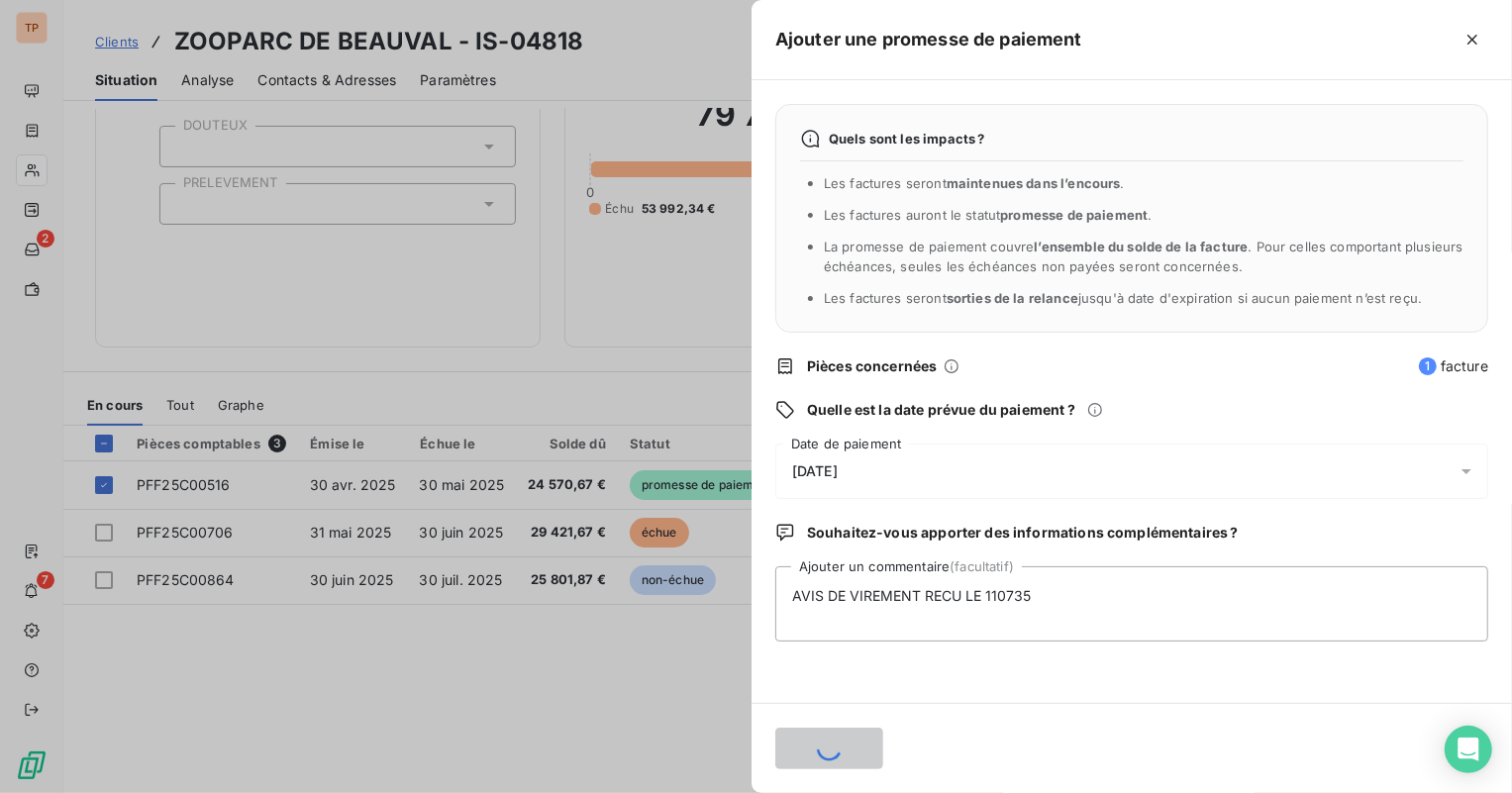 type 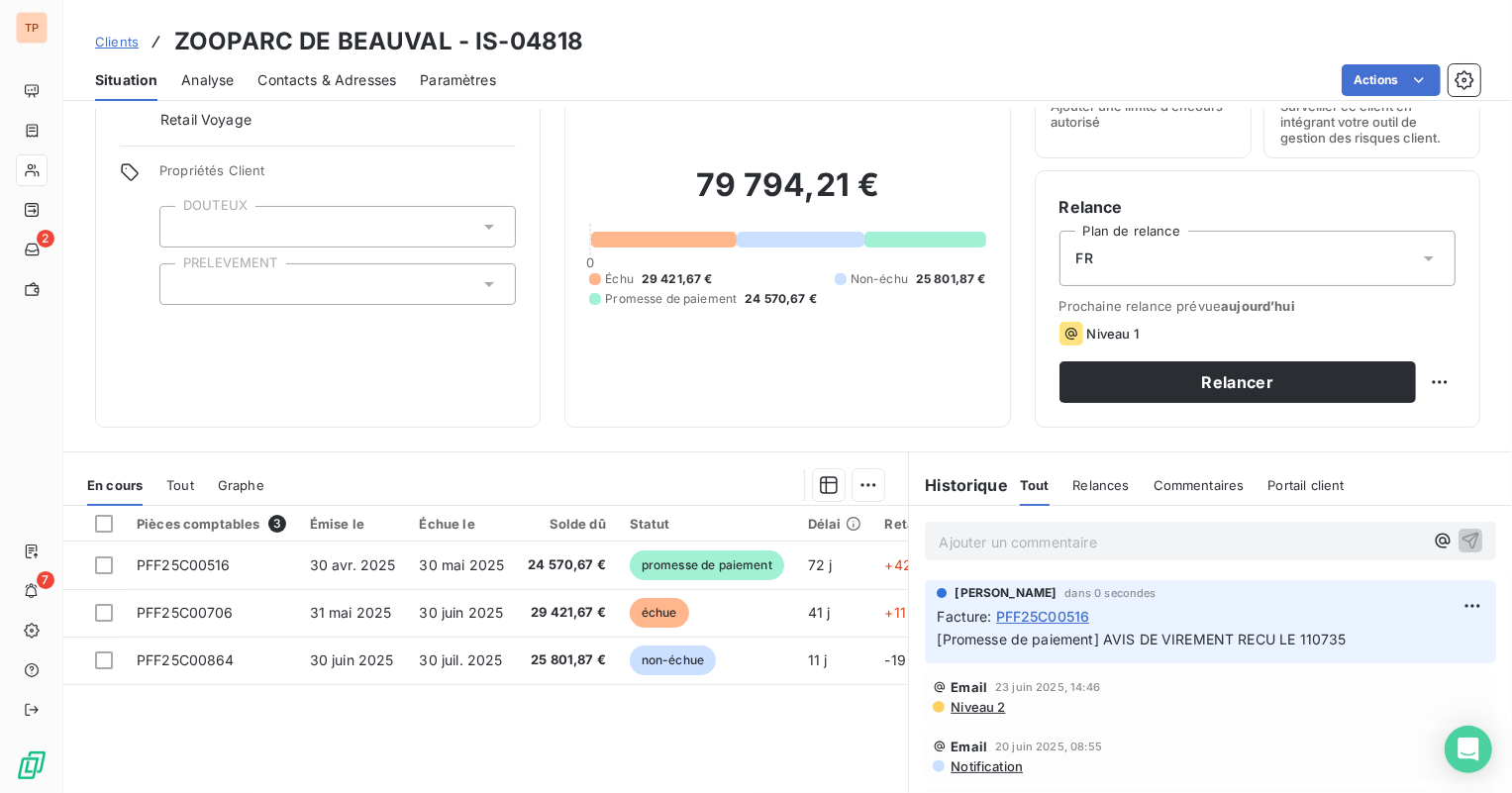 scroll, scrollTop: 251, scrollLeft: 0, axis: vertical 